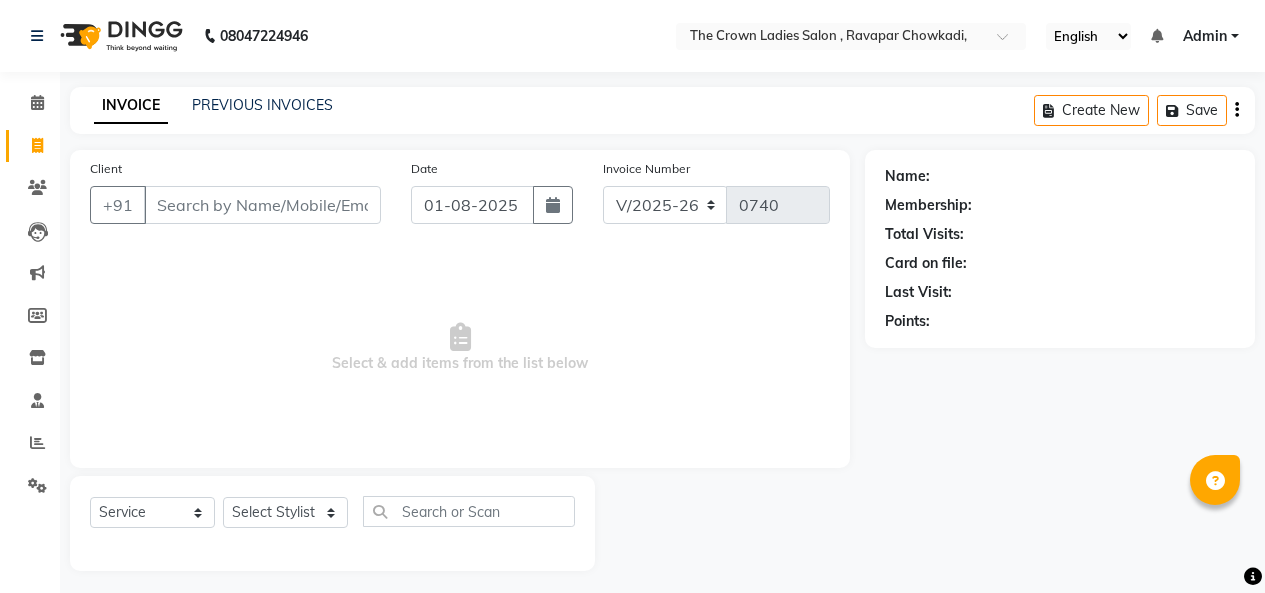 select on "7627" 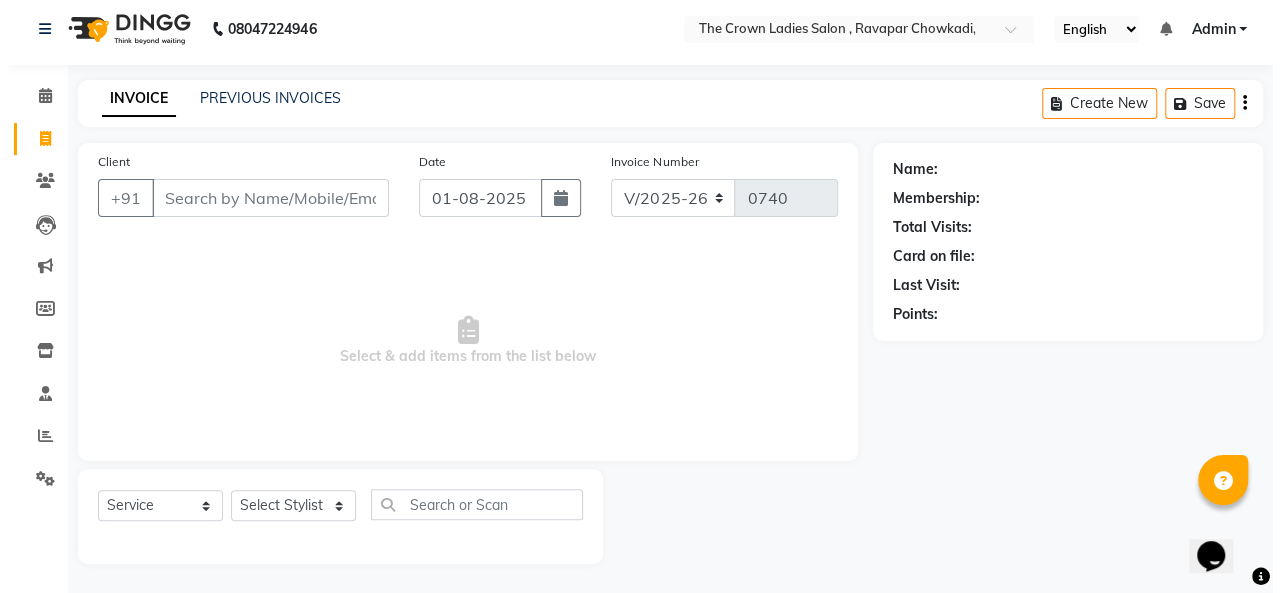 scroll, scrollTop: 0, scrollLeft: 0, axis: both 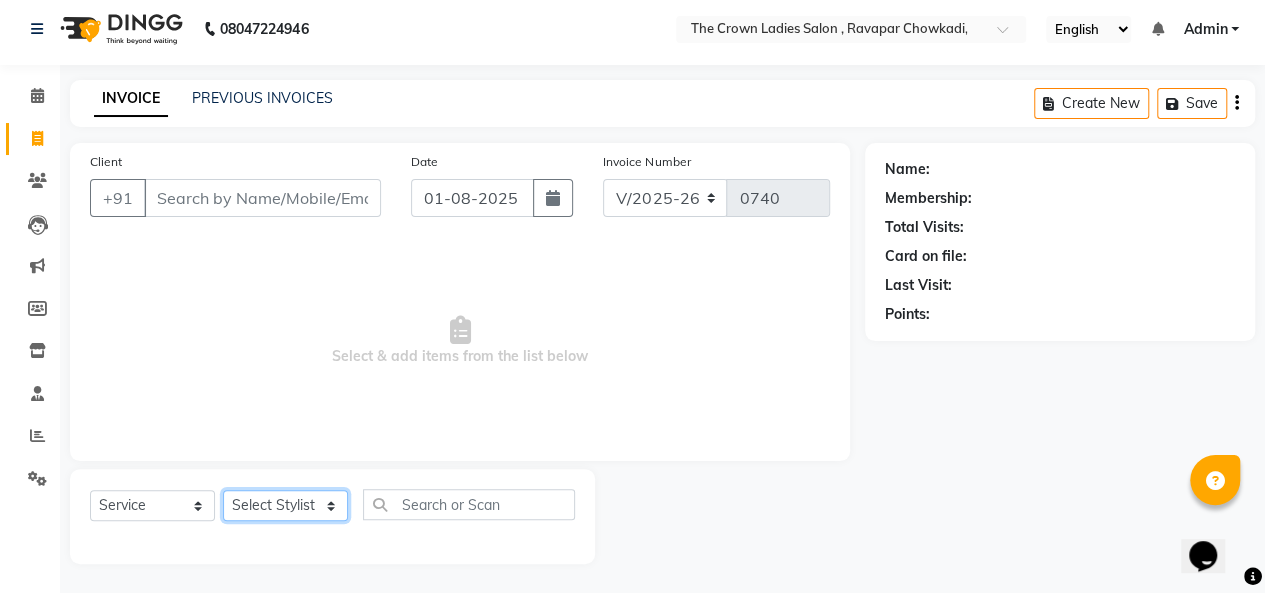 click on "Select Stylist Hemangi hemanshi khushi kundariya maya mayur nikita shubham tejas vaidehi" 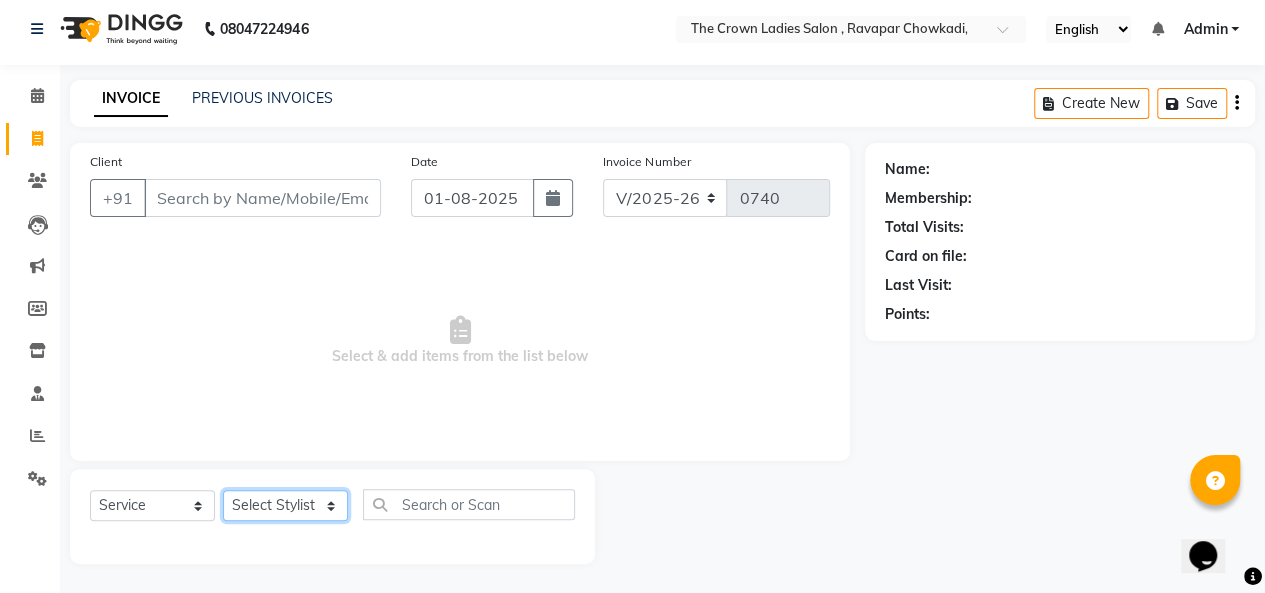 select on "67501" 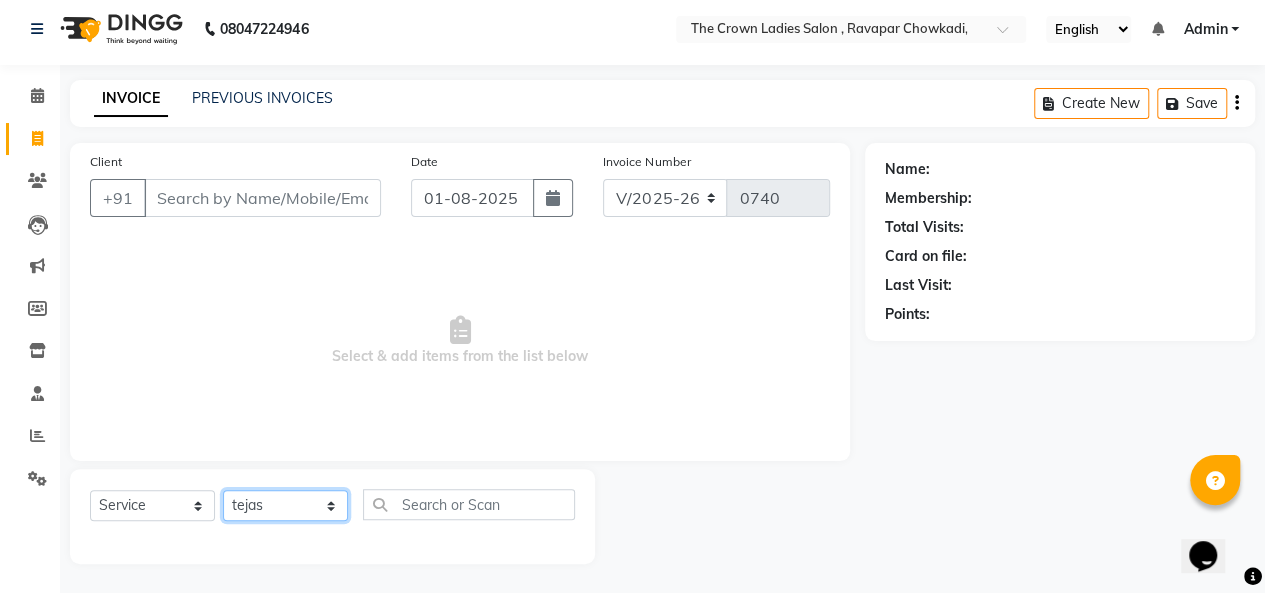 click on "Select Stylist Hemangi hemanshi khushi kundariya maya mayur nikita shubham tejas vaidehi" 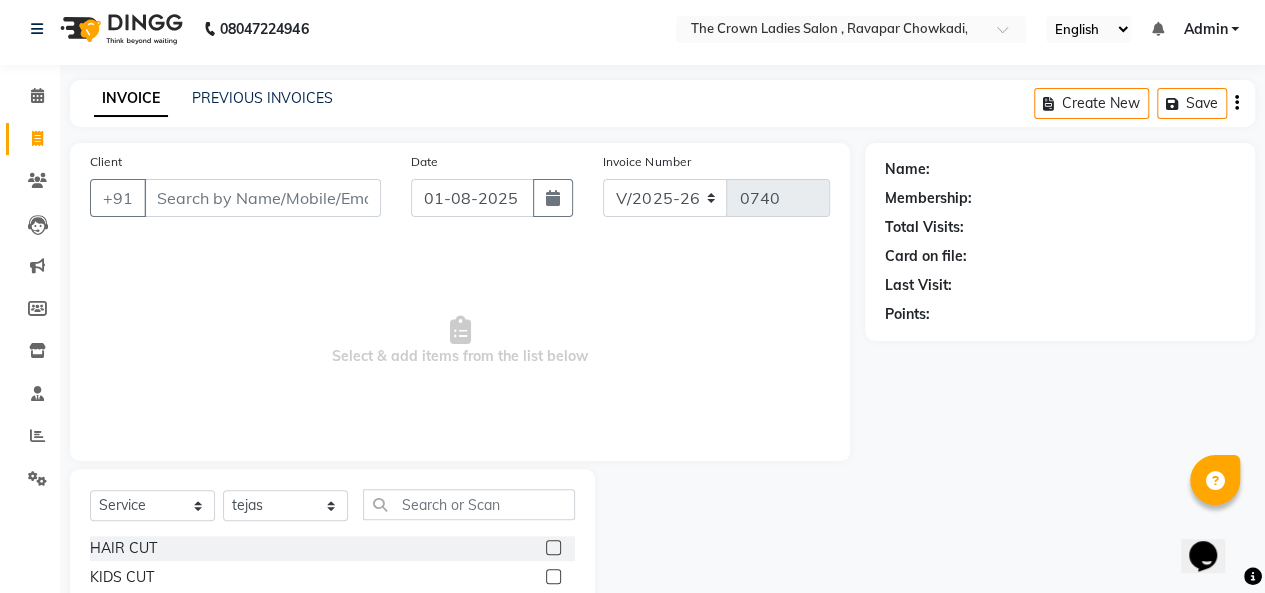 click 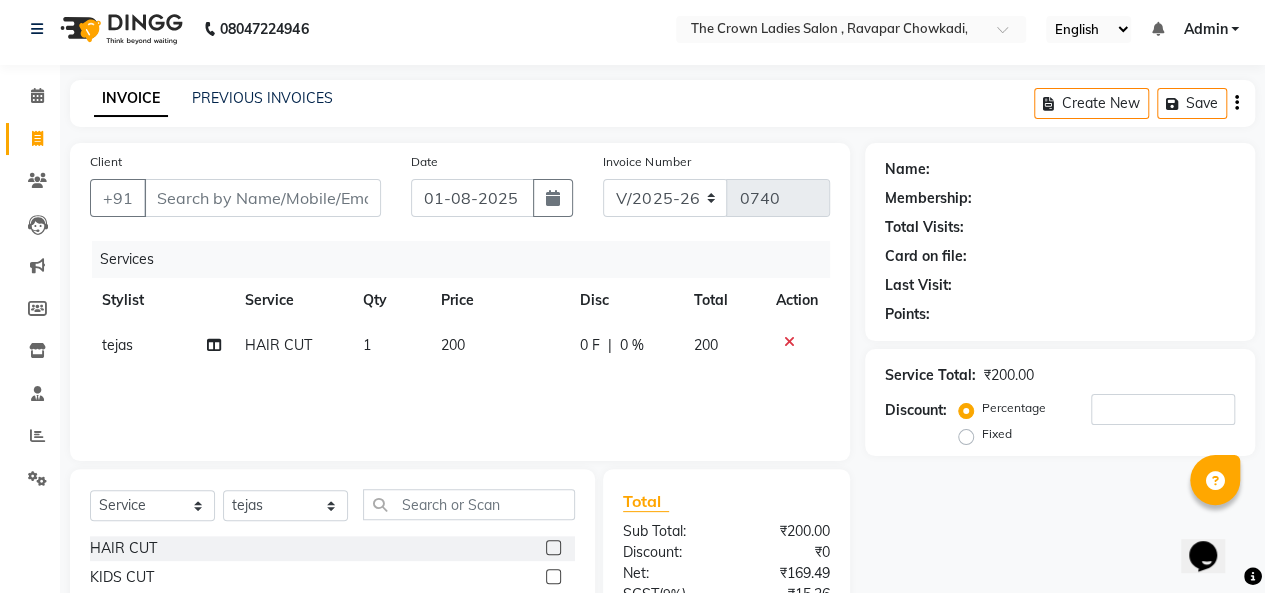 click 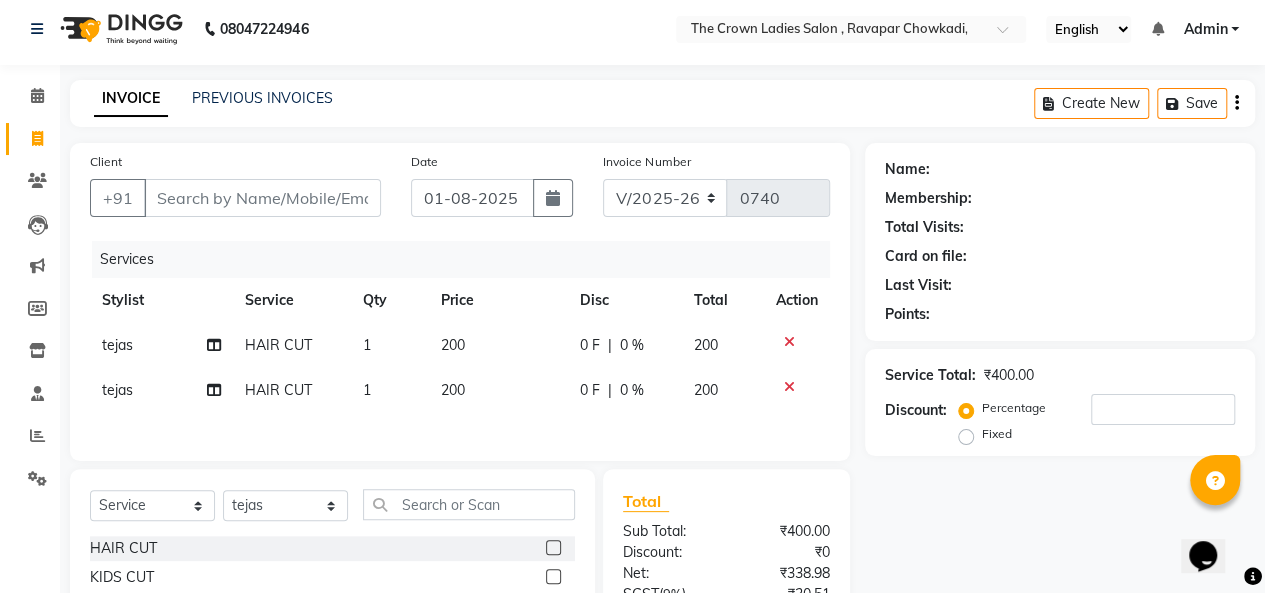 click 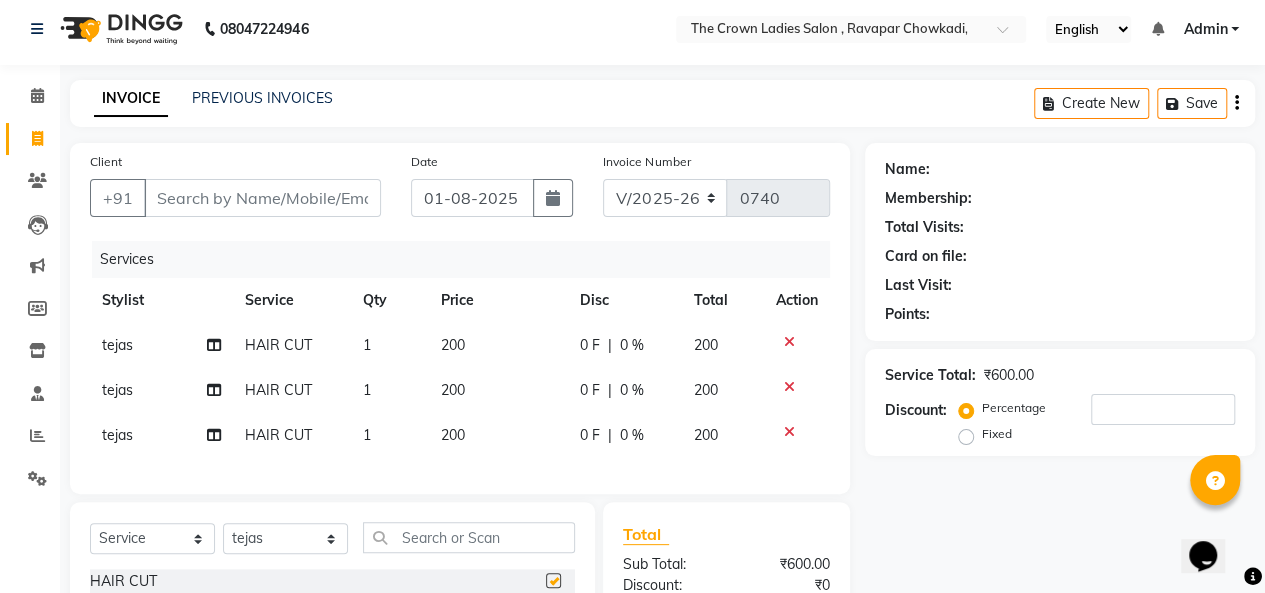 checkbox on "false" 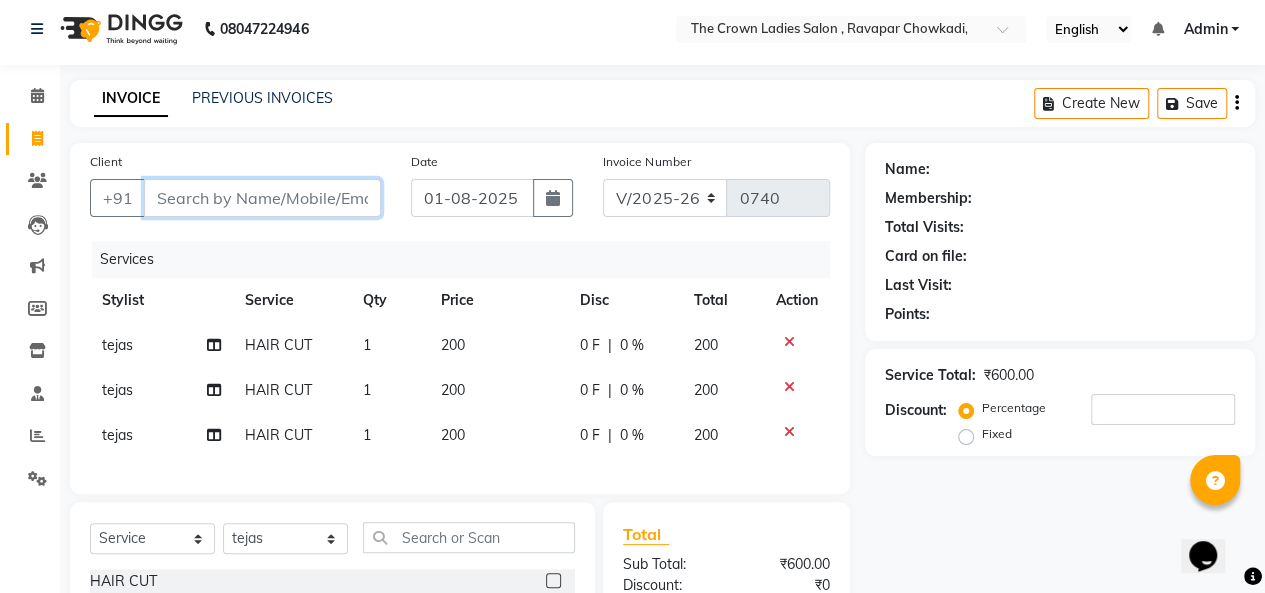 click on "Client" at bounding box center [262, 198] 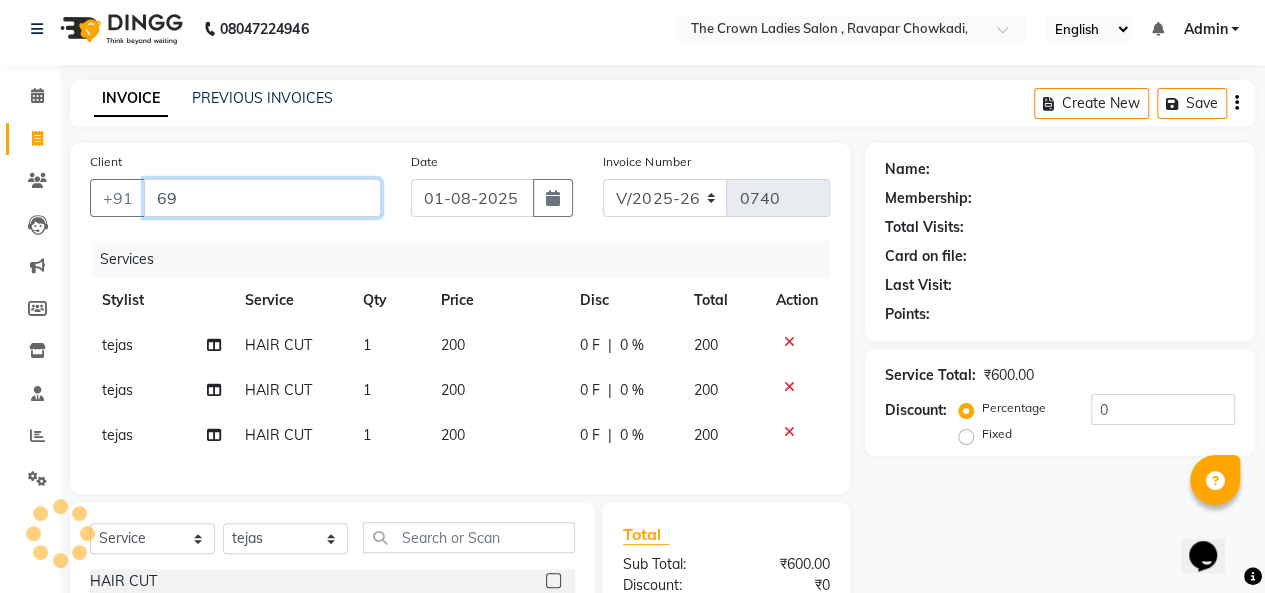 type on "6" 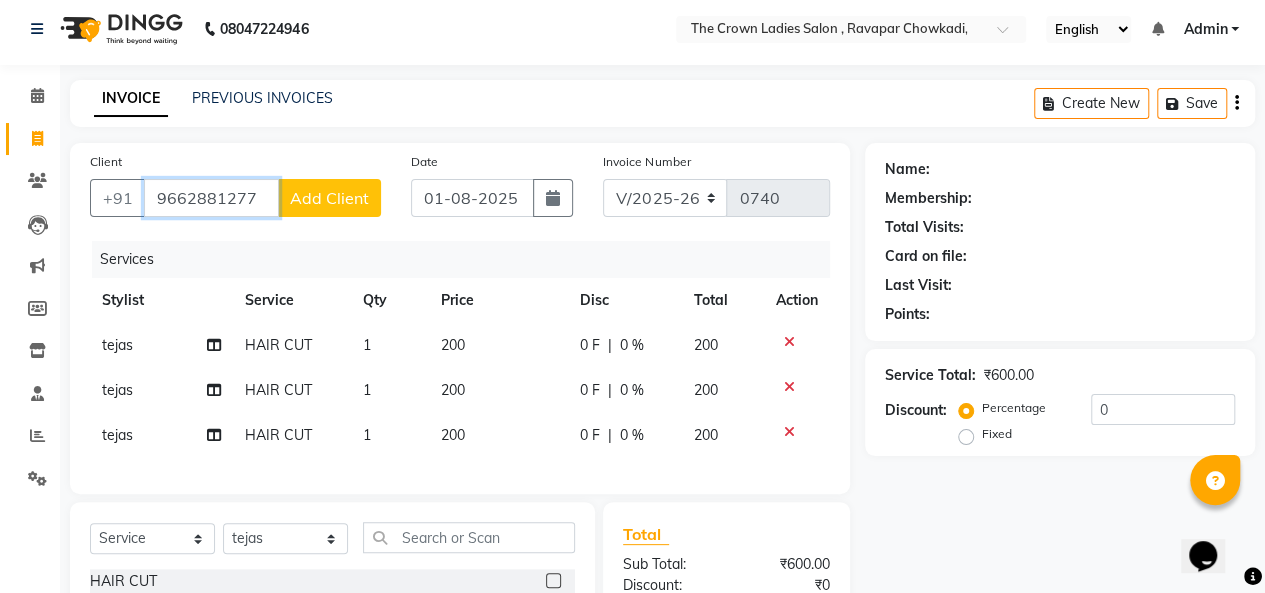type on "9662881277" 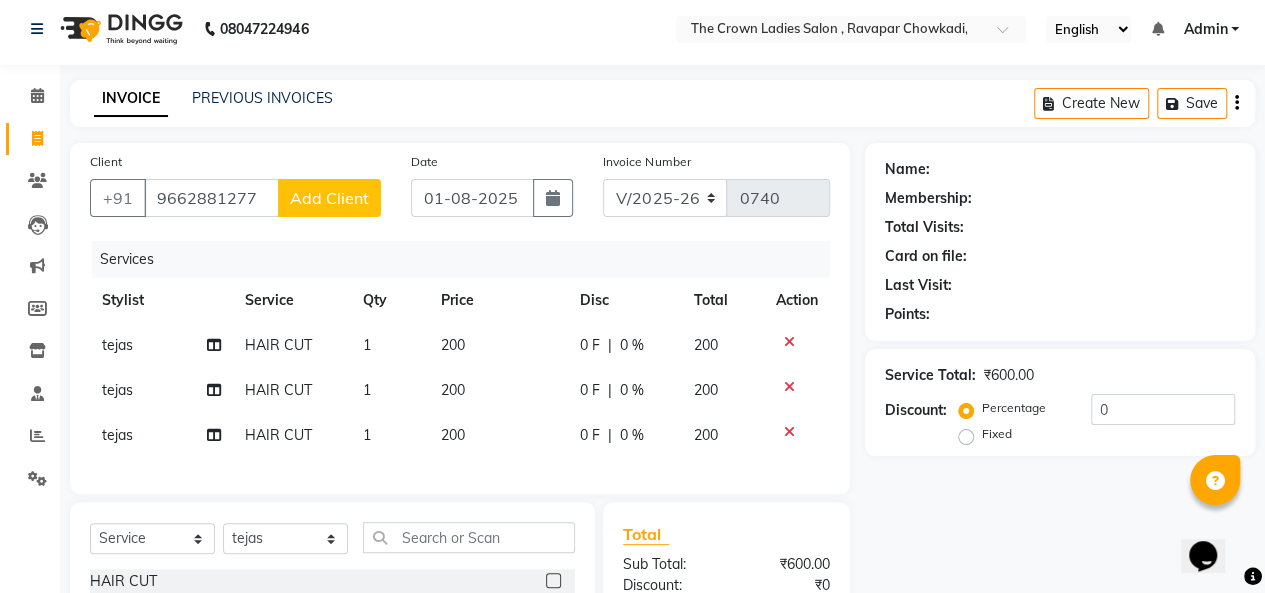 click on "Add Client" 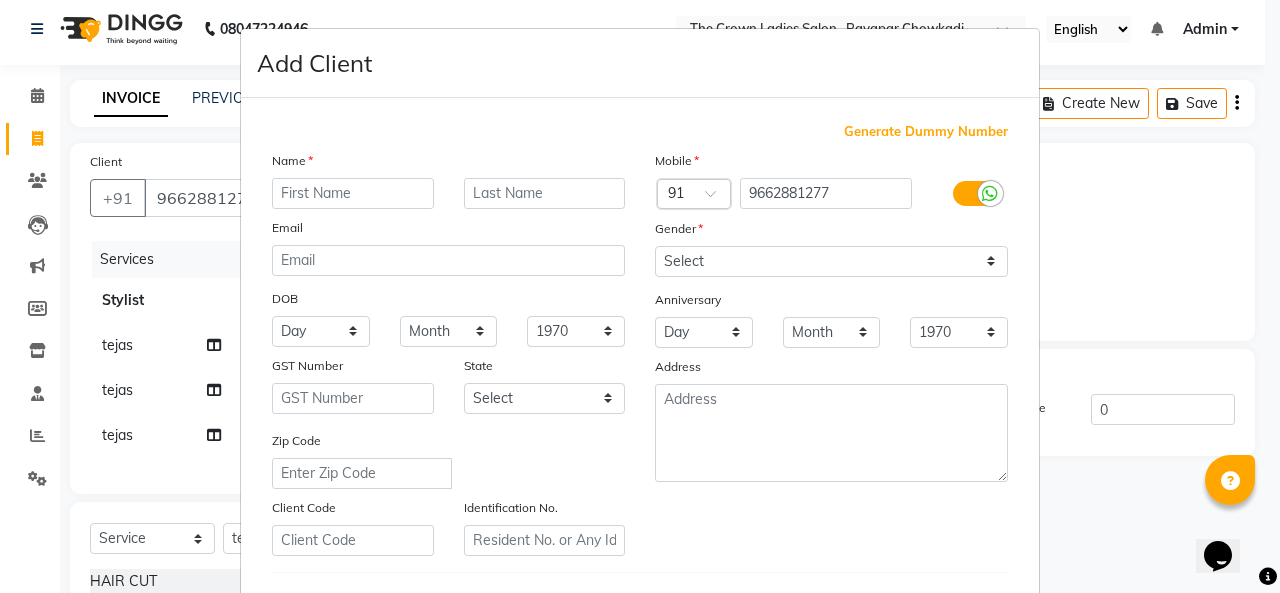 click at bounding box center [353, 193] 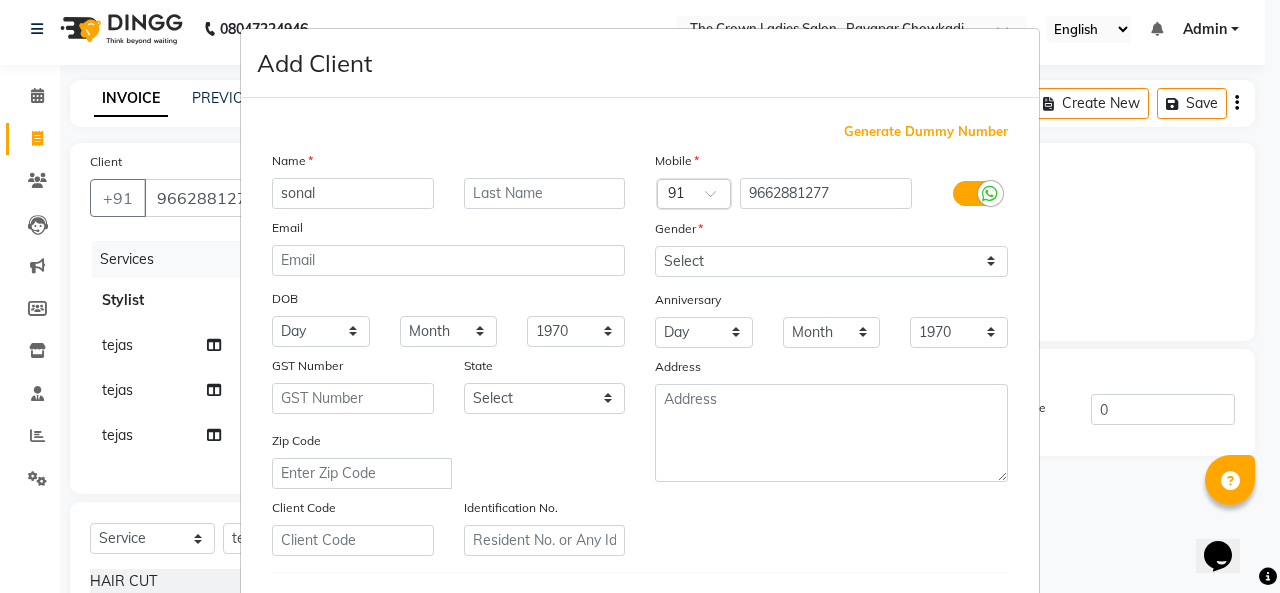 type on "sonal" 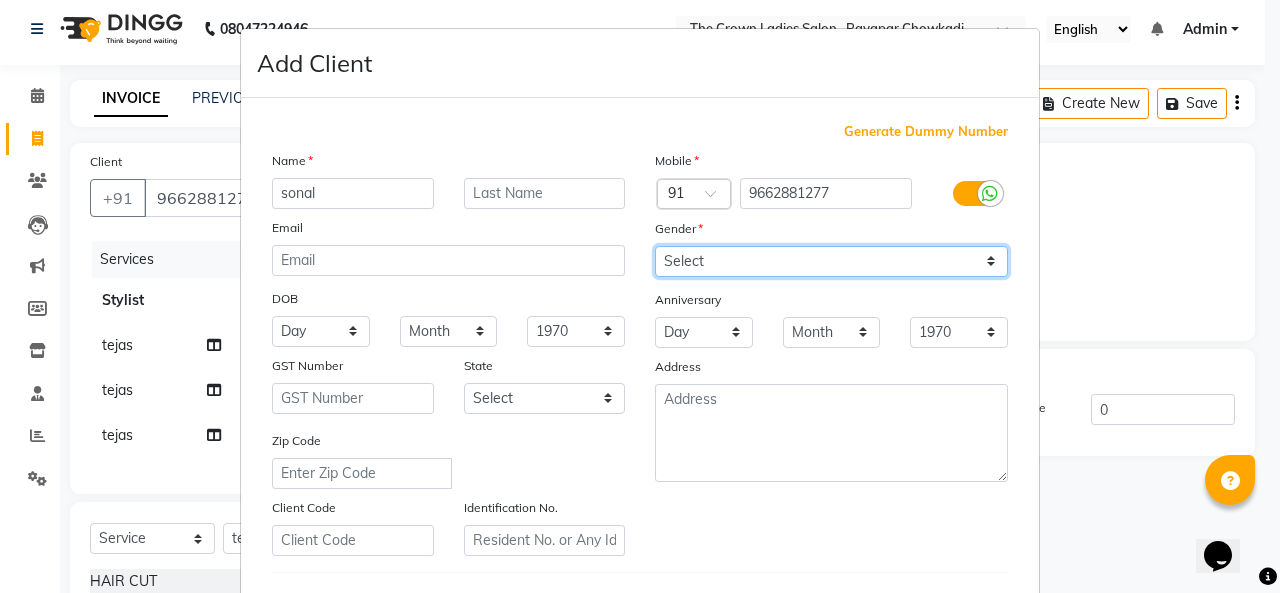 click on "Select Male Female Other Prefer Not To Say" at bounding box center [831, 261] 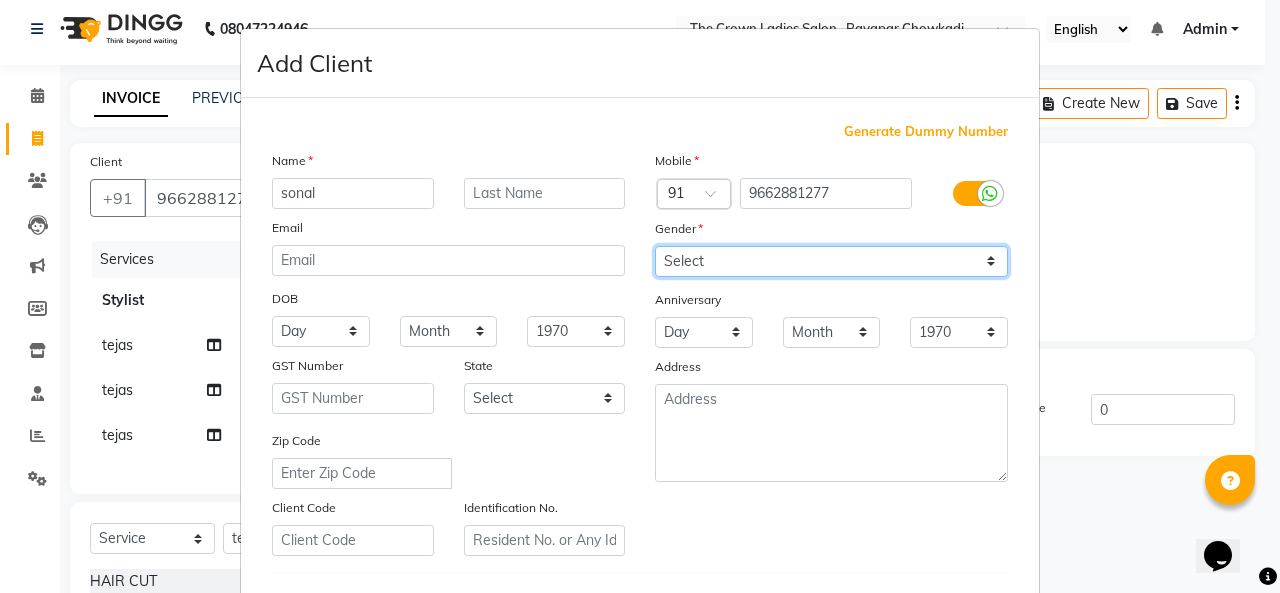 select on "female" 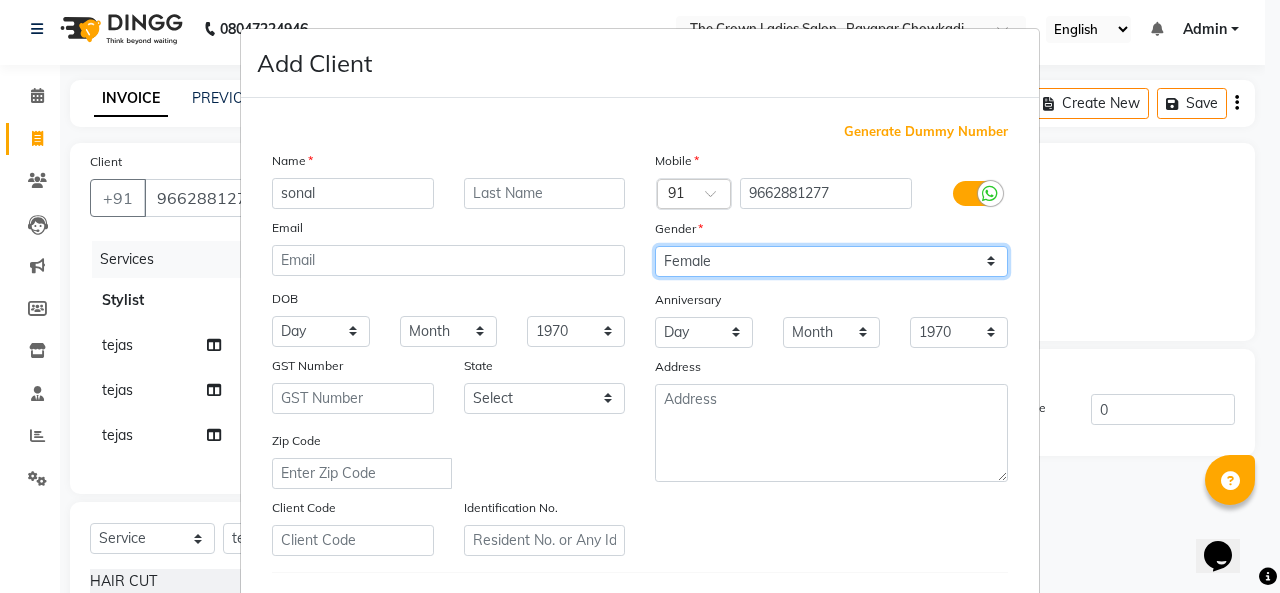 click on "Select Male Female Other Prefer Not To Say" at bounding box center [831, 261] 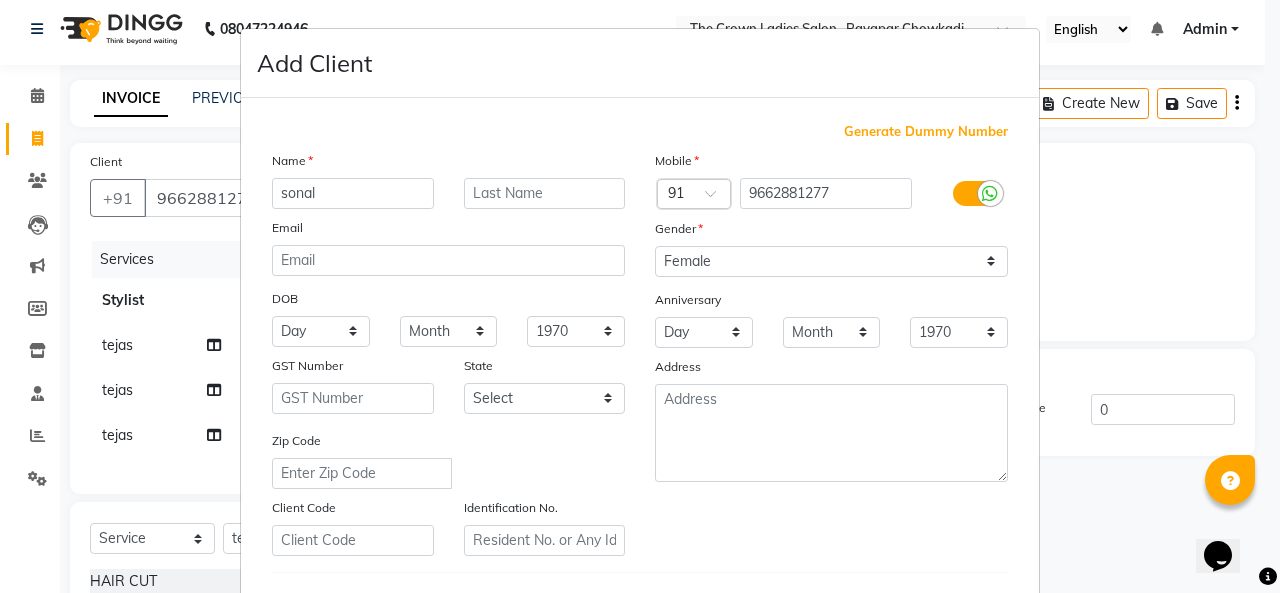 click on "Add Client Generate Dummy Number Name sonal Email DOB Day 01 02 03 04 05 06 07 08 09 10 11 12 13 14 15 16 17 18 19 20 21 22 23 24 25 26 27 28 29 30 31 Month January February March April May June July August September October November December 1940 1941 1942 1943 1944 1945 1946 1947 1948 1949 1950 1951 1952 1953 1954 1955 1956 1957 1958 1959 1960 1961 1962 1963 1964 1965 1966 1967 1968 1969 1970 1971 1972 1973 1974 1975 1976 1977 1978 1979 1980 1981 1982 1983 1984 1985 1986 1987 1988 1989 1990 1991 1992 1993 1994 1995 1996 1997 1998 1999 2000 2001 2002 2003 2004 2005 2006 2007 2008 2009 2010 2011 2012 2013 2014 2015 2016 2017 2018 2019 2020 2021 2022 2023 2024 GST Number State Select Andaman and Nicobar Islands Andhra Pradesh Arunachal Pradesh Assam Bihar Chandigarh Chhattisgarh Dadra and Nagar Haveli Daman and Diu Delhi Goa Gujarat Haryana Himachal Pradesh Jammu and Kashmir Jharkhand Karnataka Kerala Lakshadweep Madhya Pradesh Maharashtra Manipur Meghalaya Mizoram Nagaland Odisha Pondicherry Punjab Rajasthan" at bounding box center (640, 296) 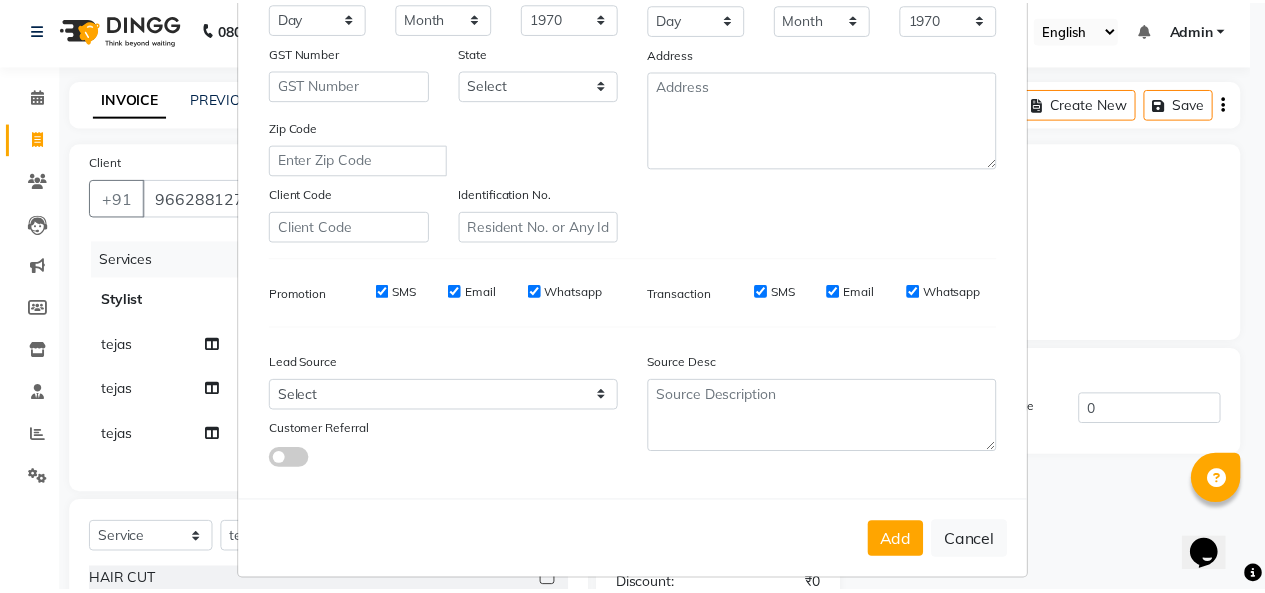 scroll, scrollTop: 326, scrollLeft: 0, axis: vertical 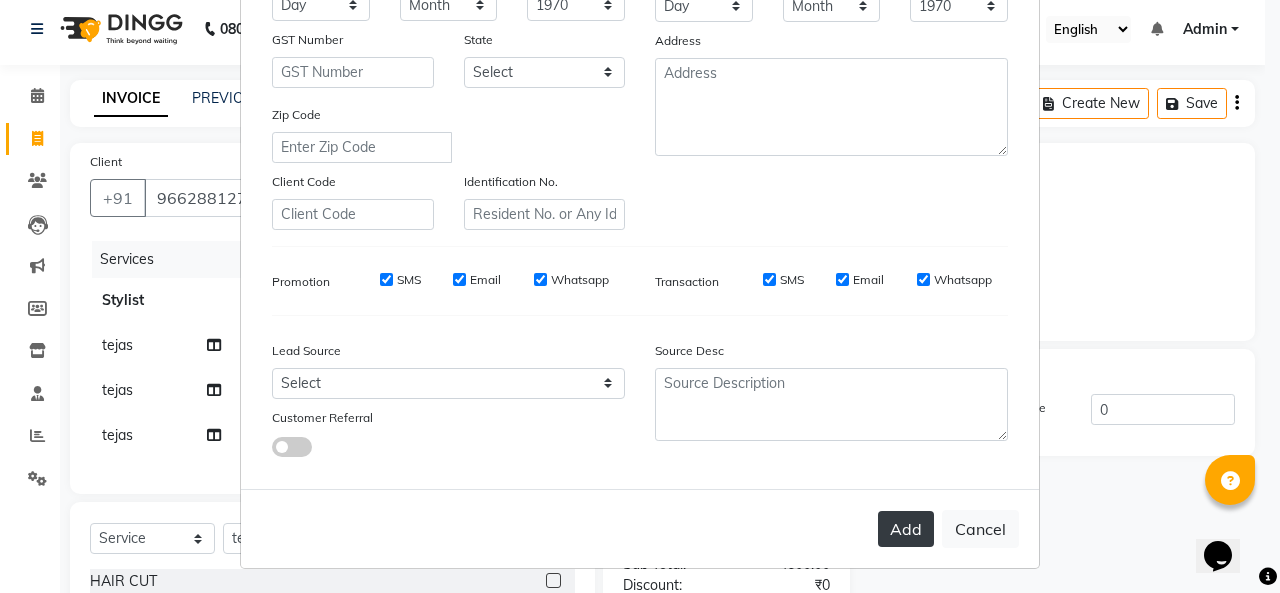 click on "Add" at bounding box center [906, 529] 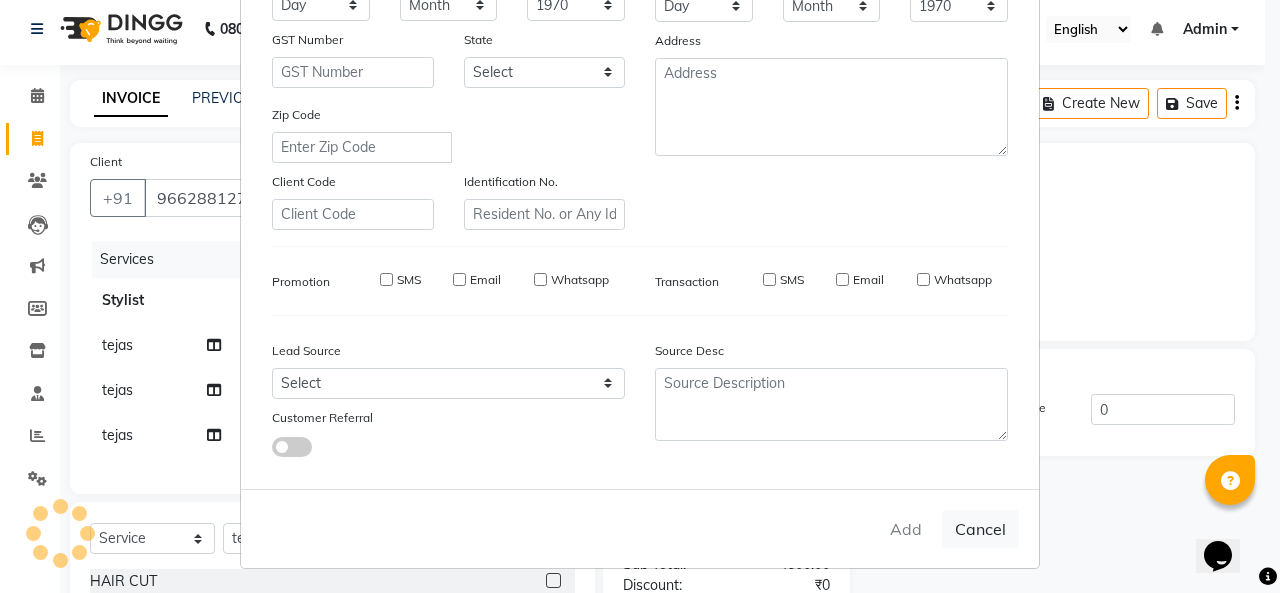 type 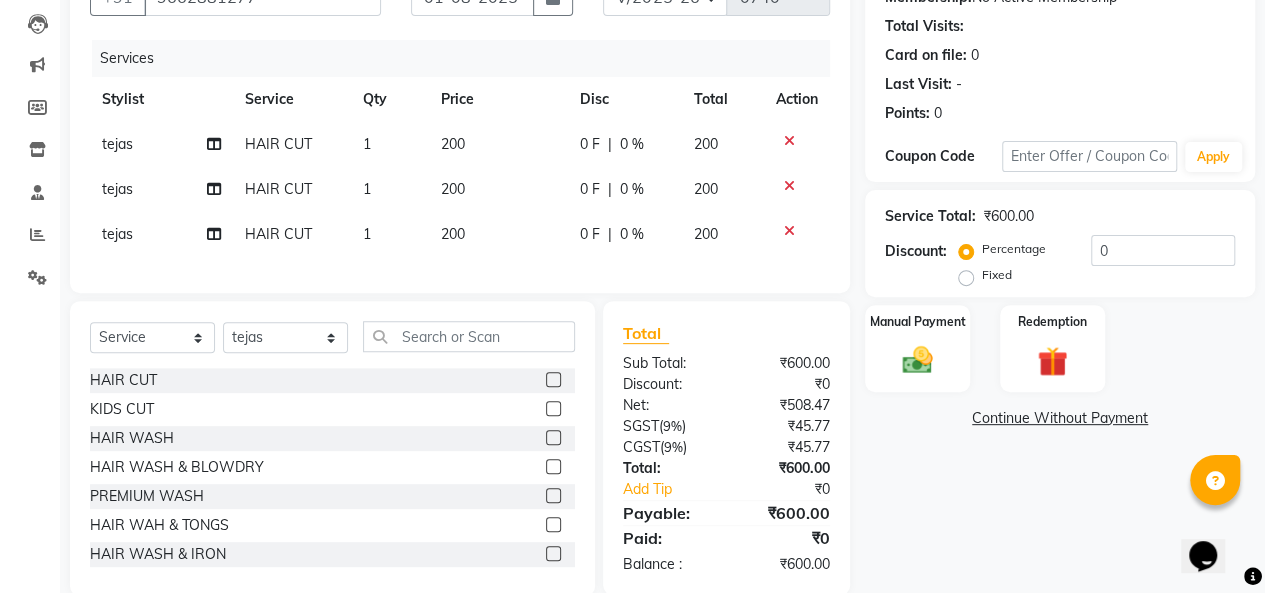 scroll, scrollTop: 255, scrollLeft: 0, axis: vertical 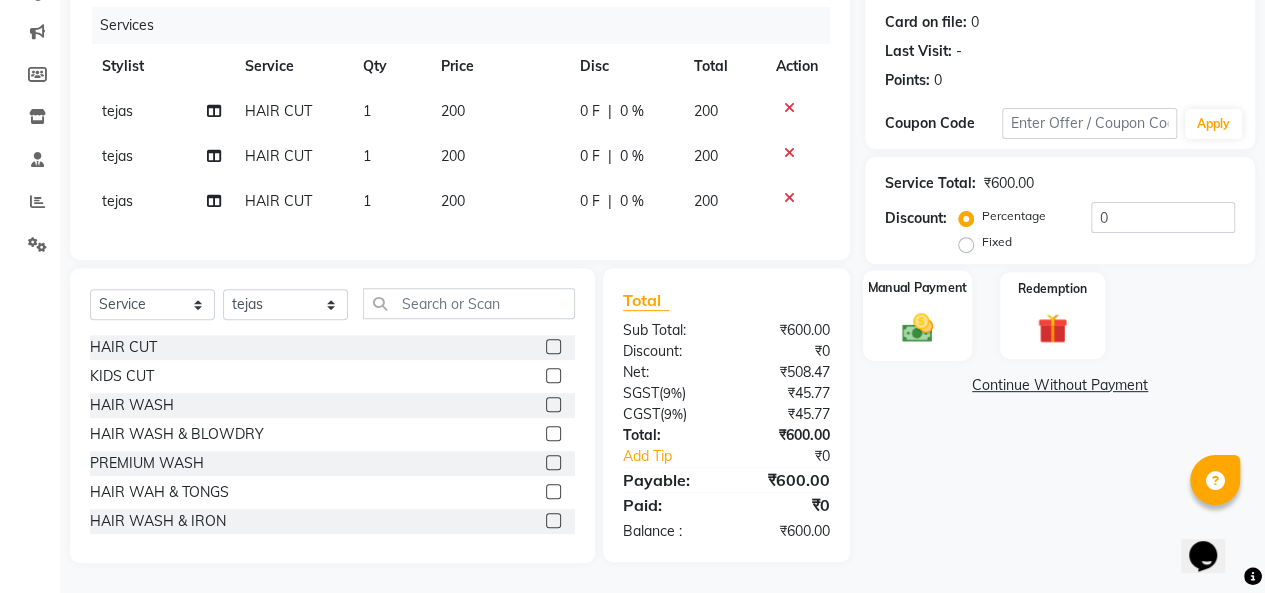 click on "Manual Payment" 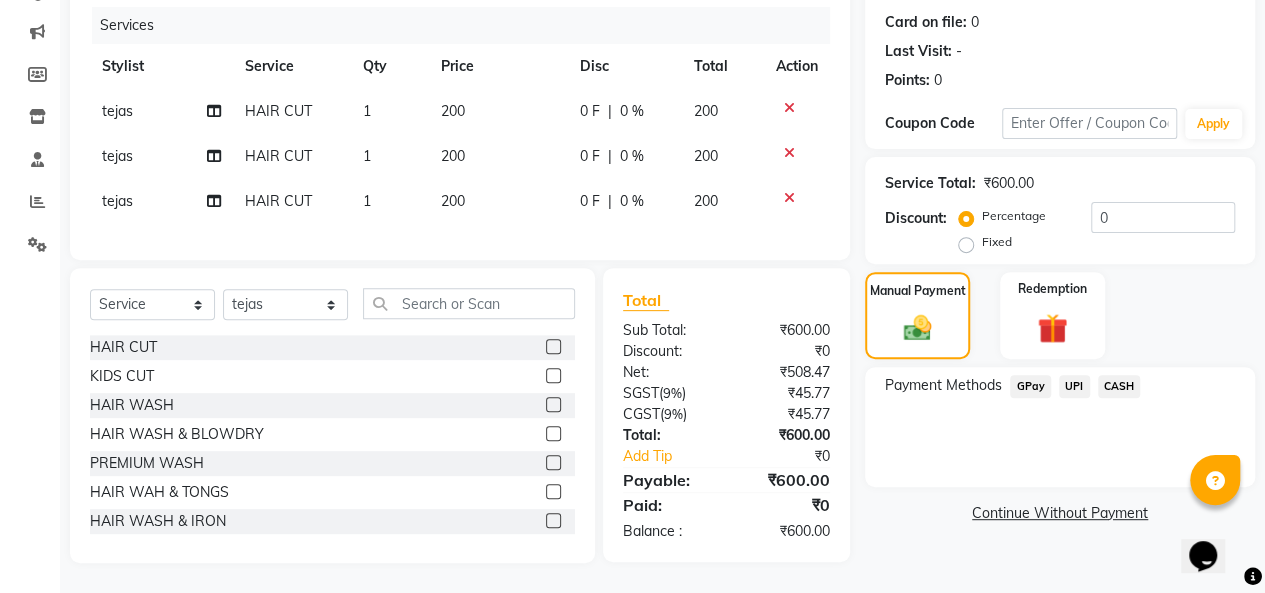 click on "CASH" 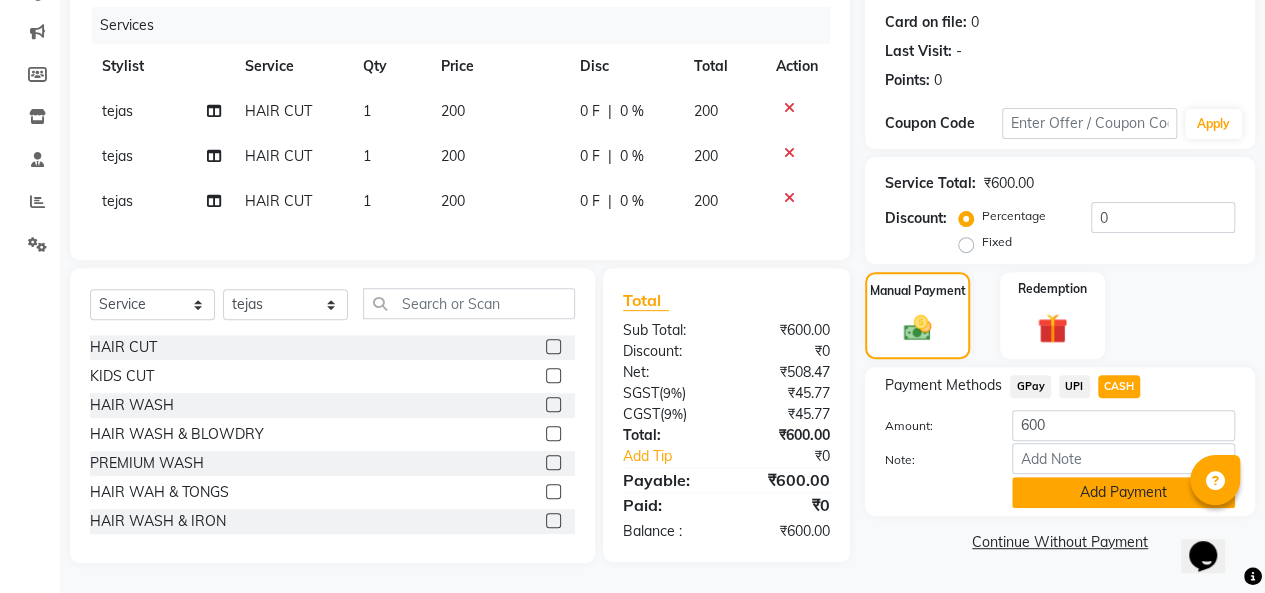 click on "Add Payment" 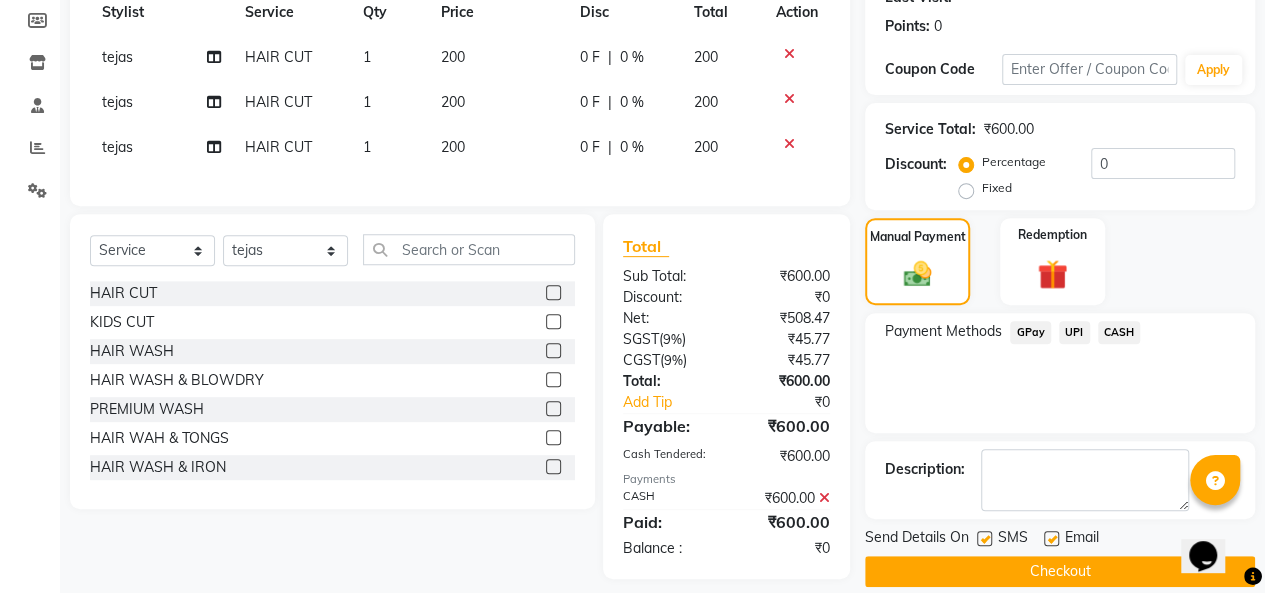 scroll, scrollTop: 324, scrollLeft: 0, axis: vertical 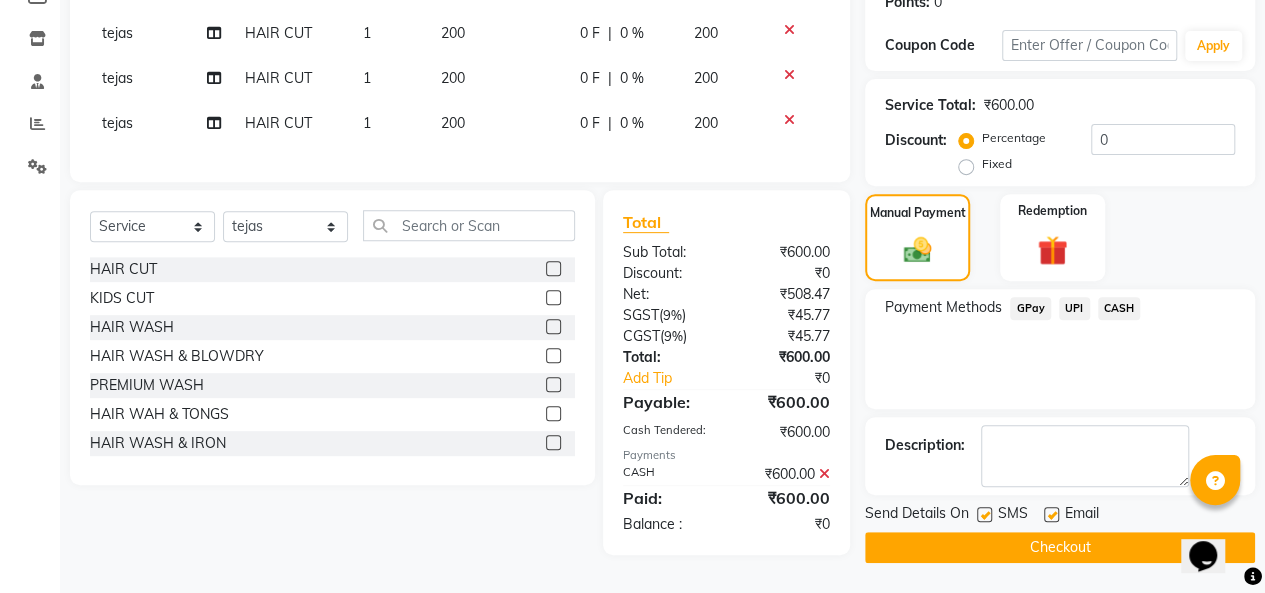 click 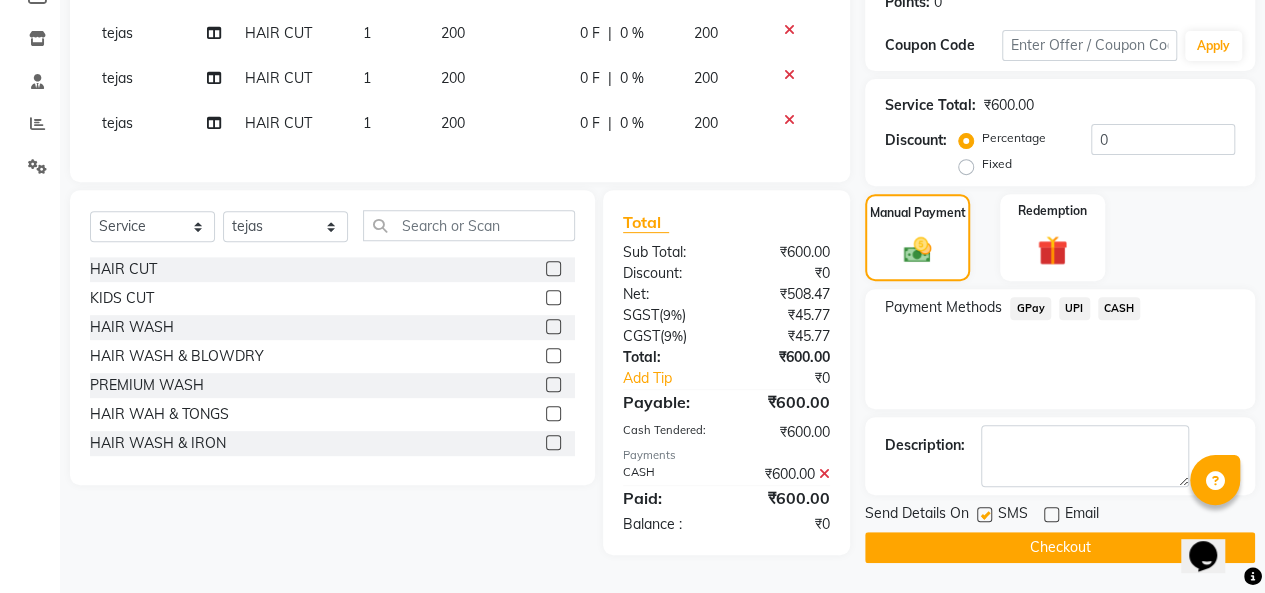 click on "Checkout" 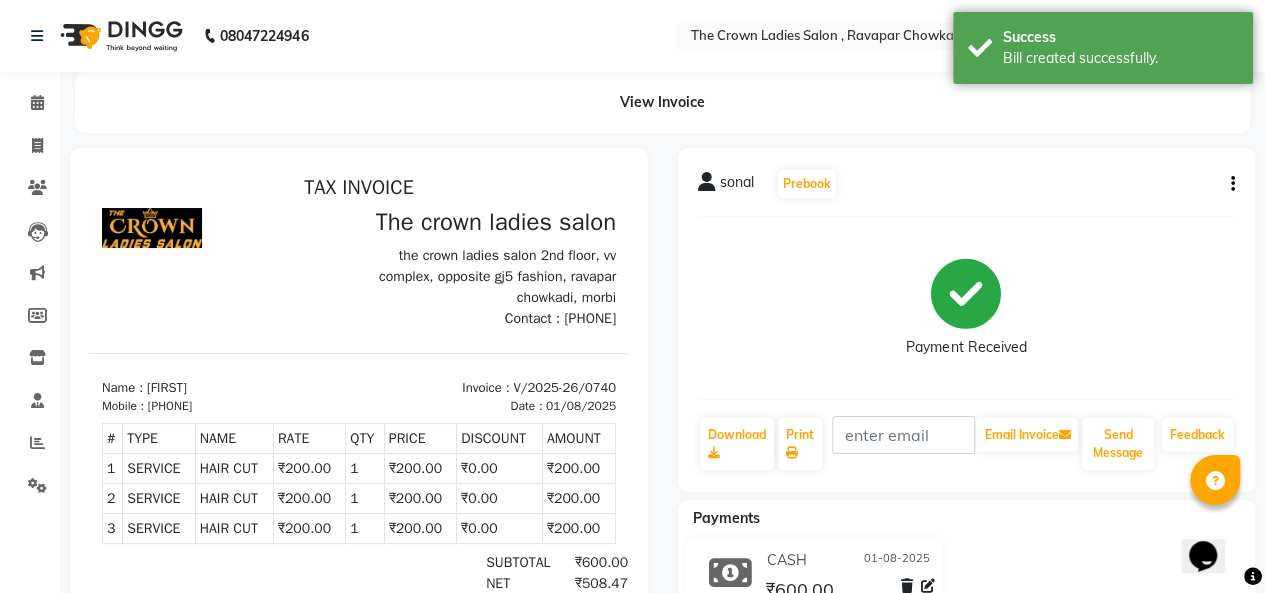 scroll, scrollTop: 0, scrollLeft: 0, axis: both 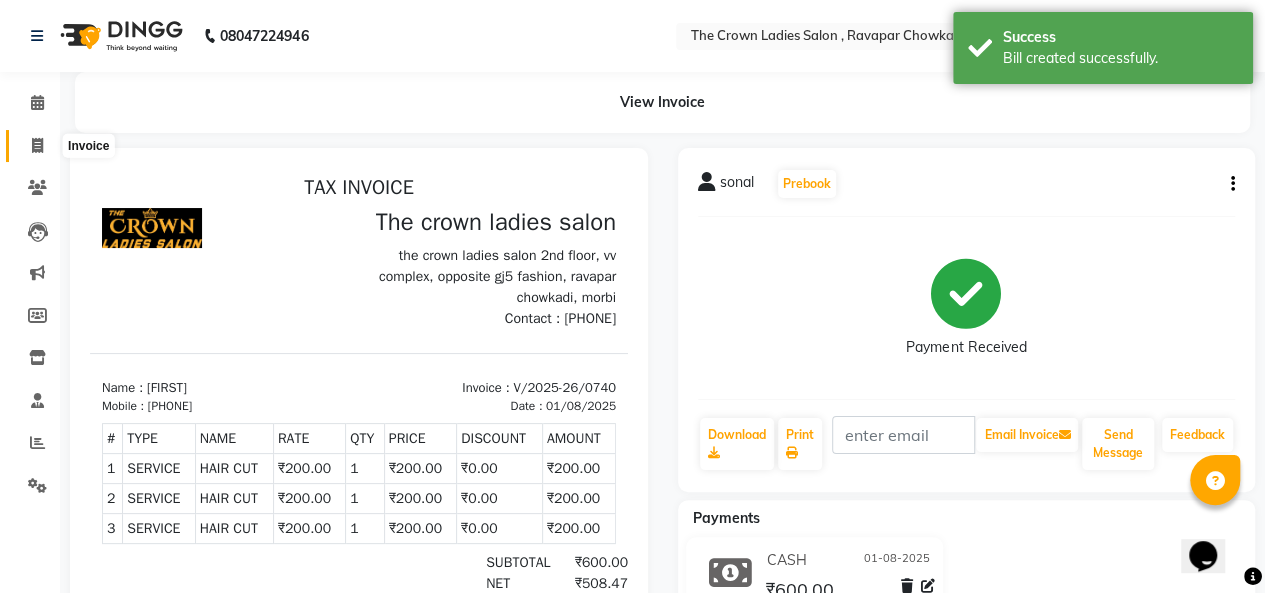 click 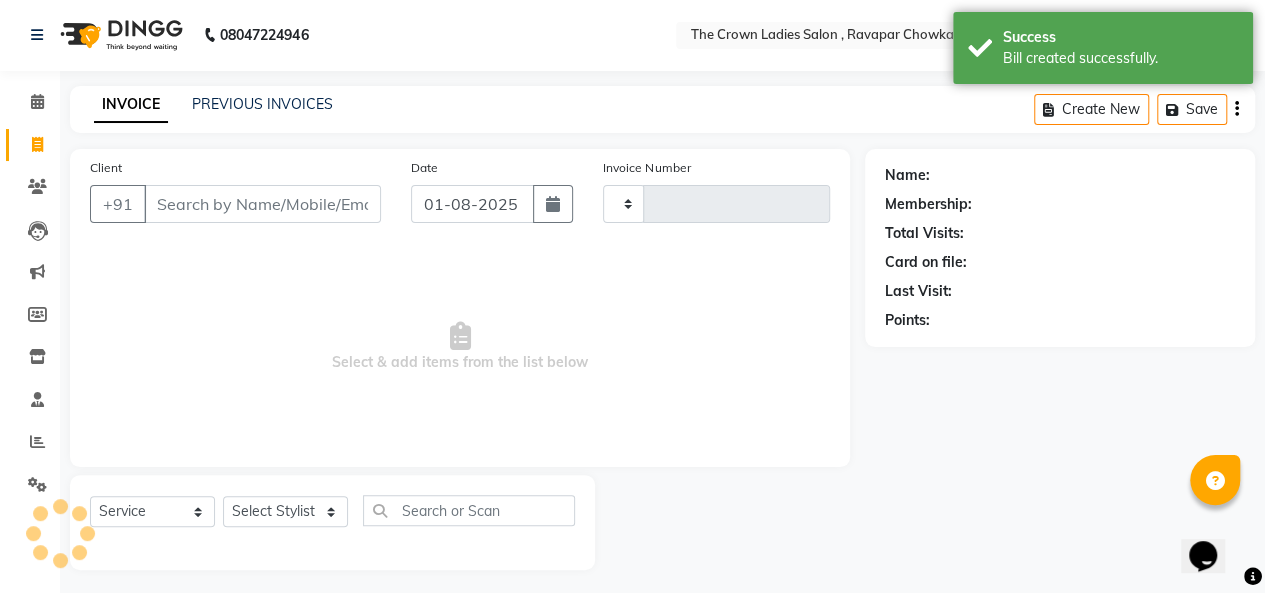 type on "0741" 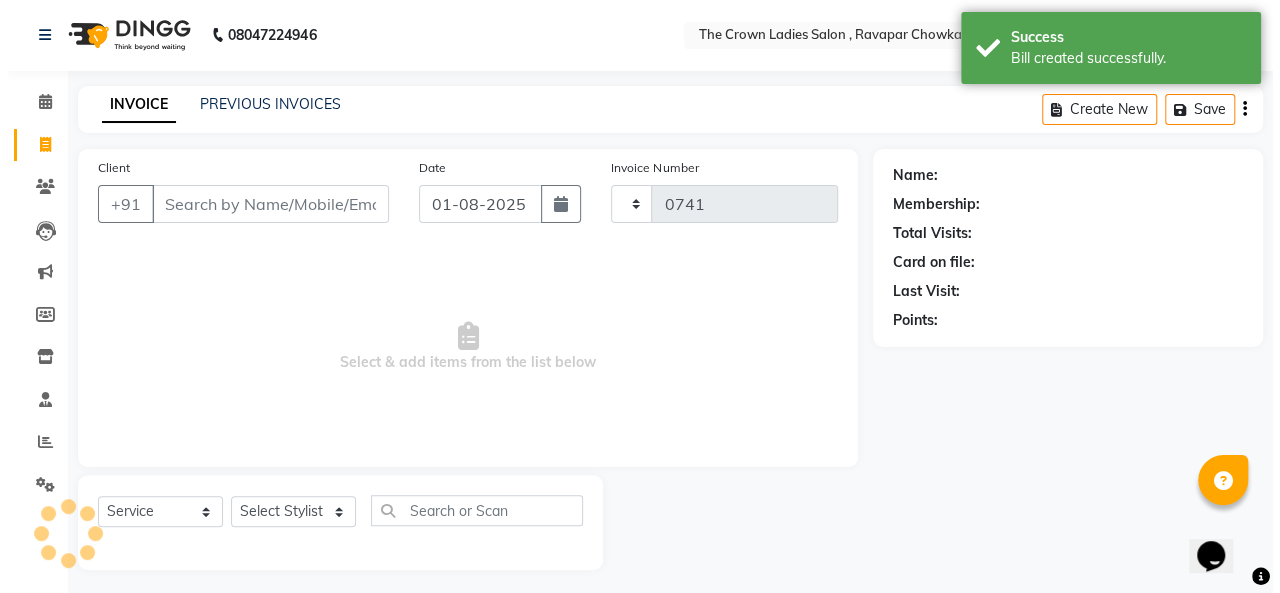 scroll, scrollTop: 7, scrollLeft: 0, axis: vertical 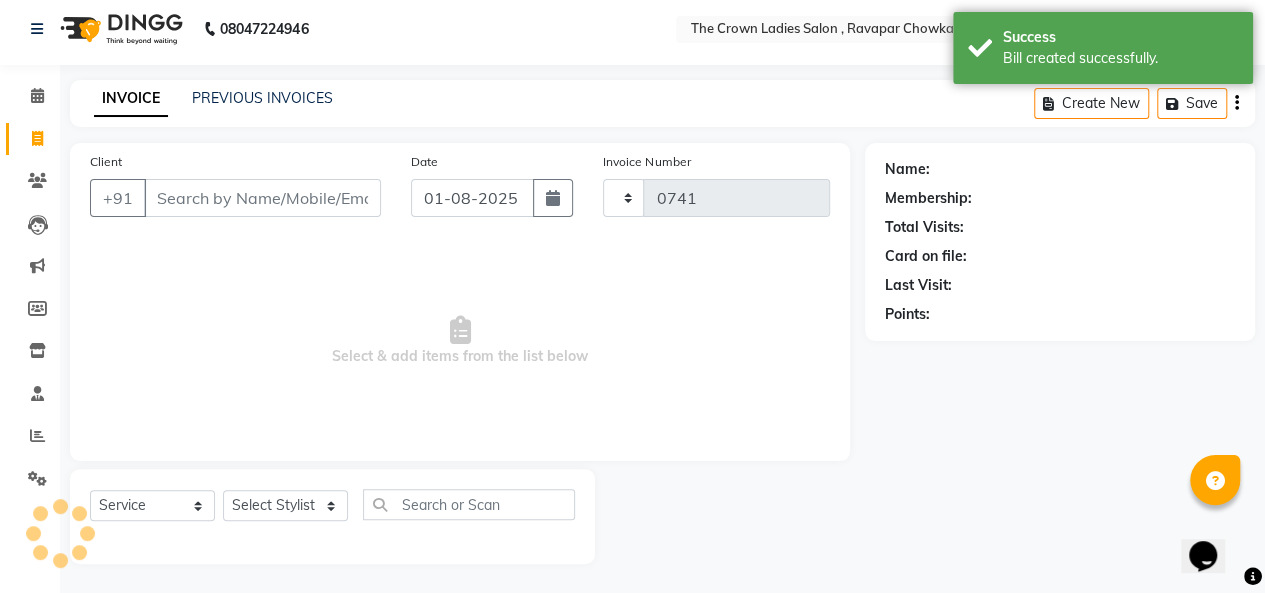 select on "7627" 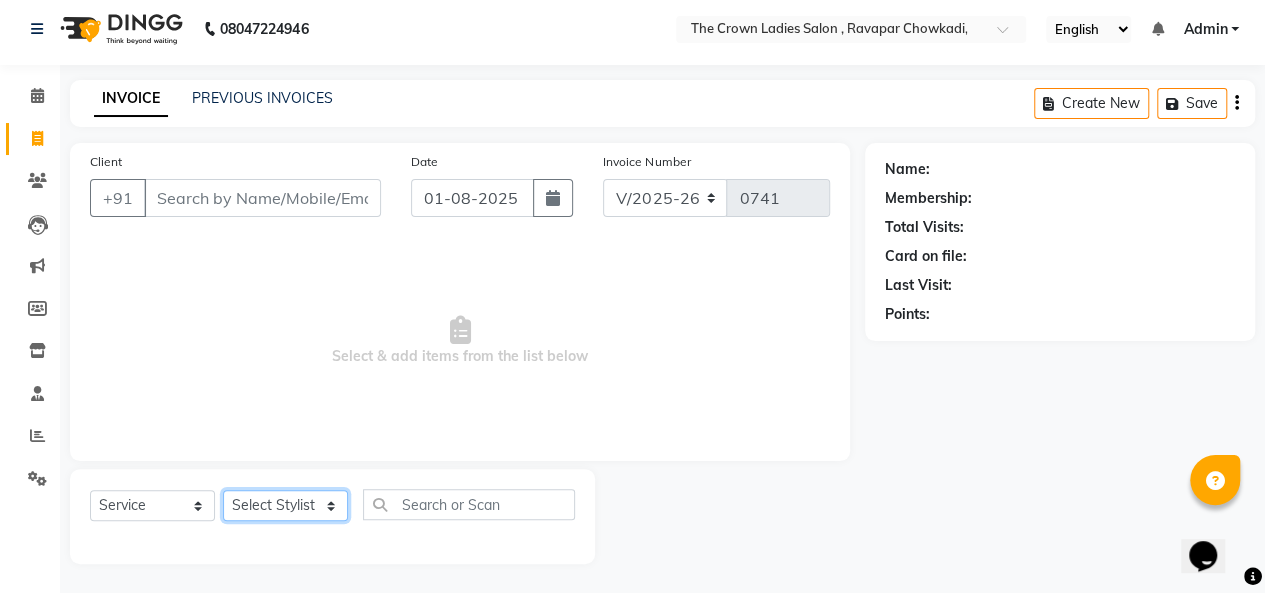 click on "Select Stylist Hemangi hemanshi khushi kundariya maya mayur nikita shubham tejas vaidehi" 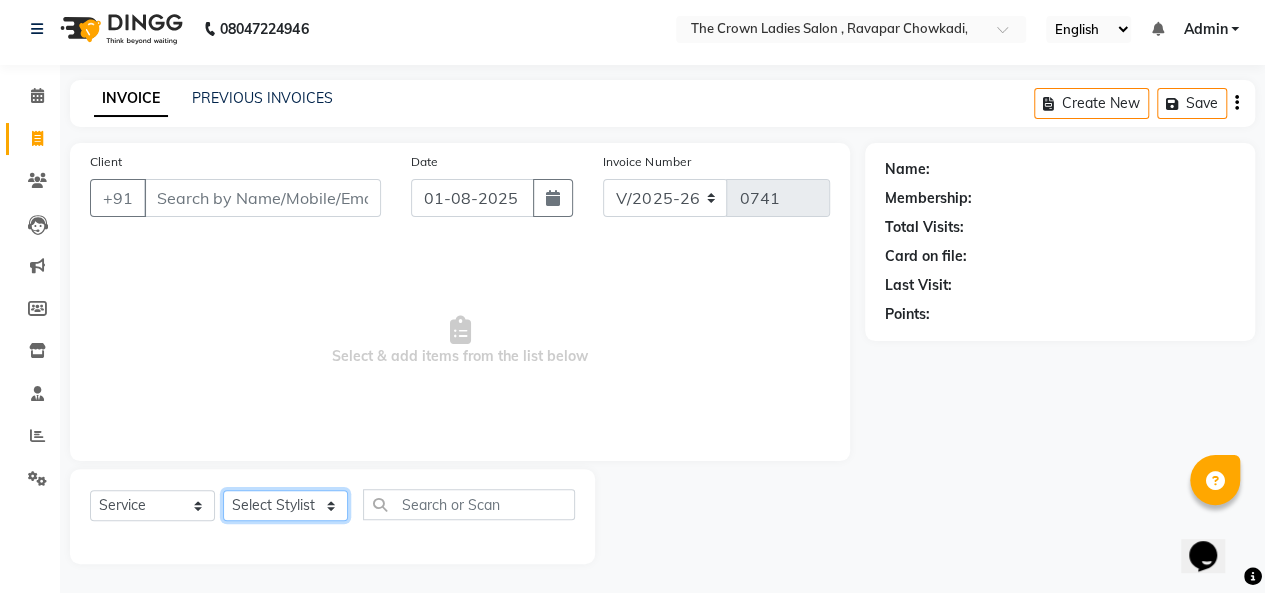select on "67502" 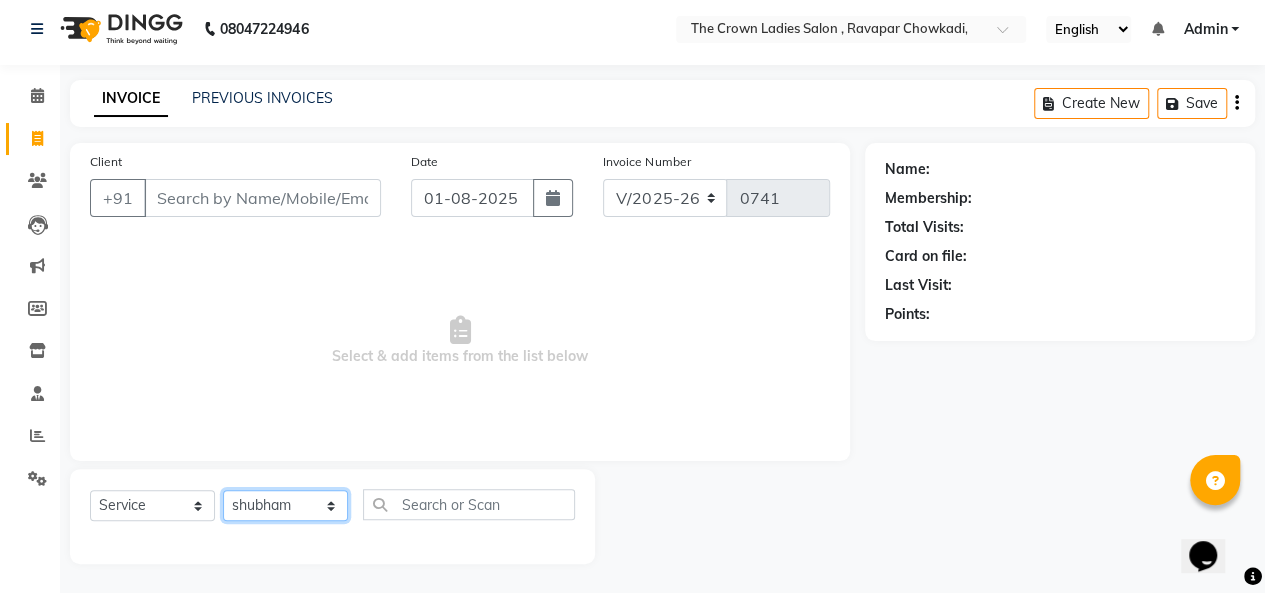click on "Select Stylist Hemangi hemanshi khushi kundariya maya mayur nikita shubham tejas vaidehi" 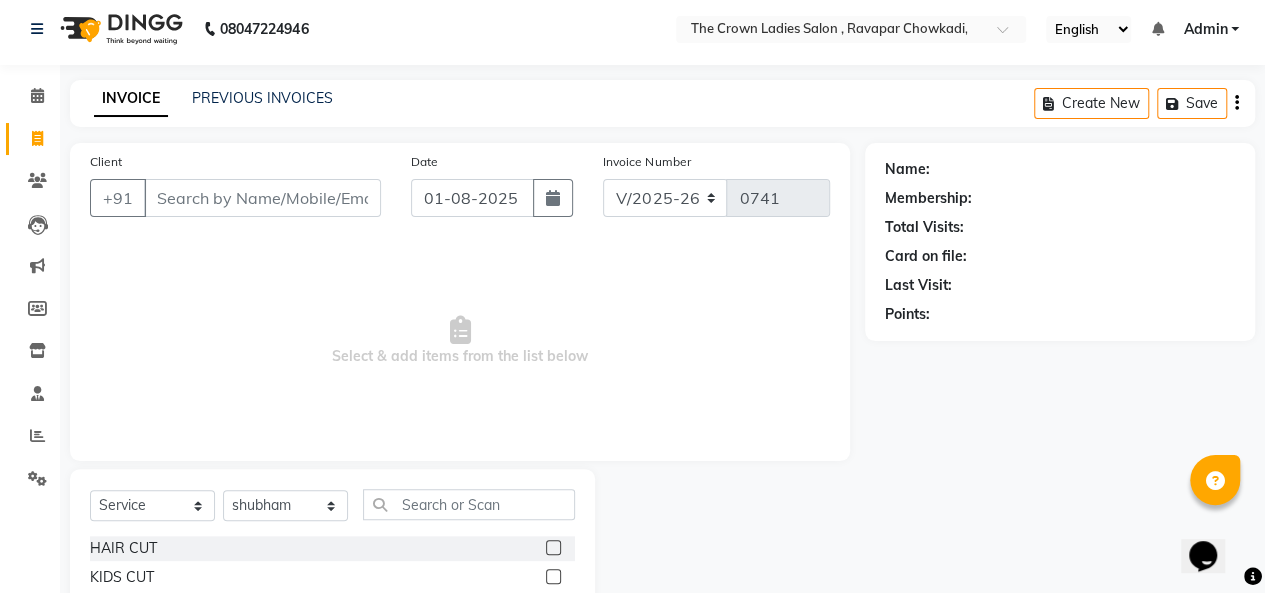 click 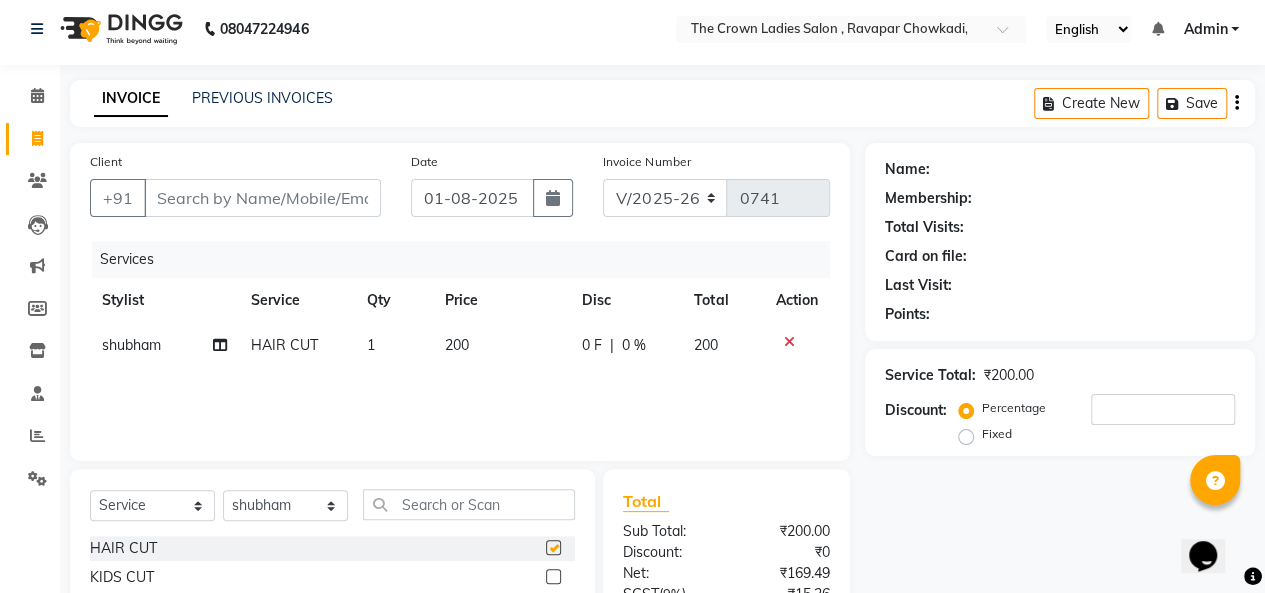 checkbox on "false" 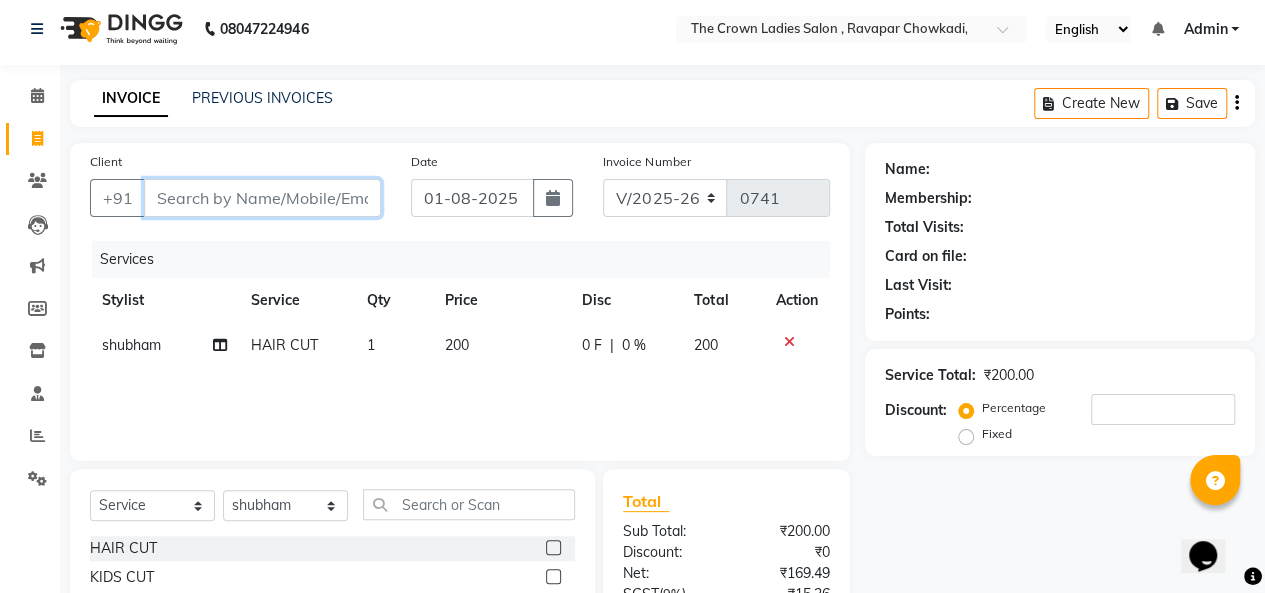 click on "Client" at bounding box center (262, 198) 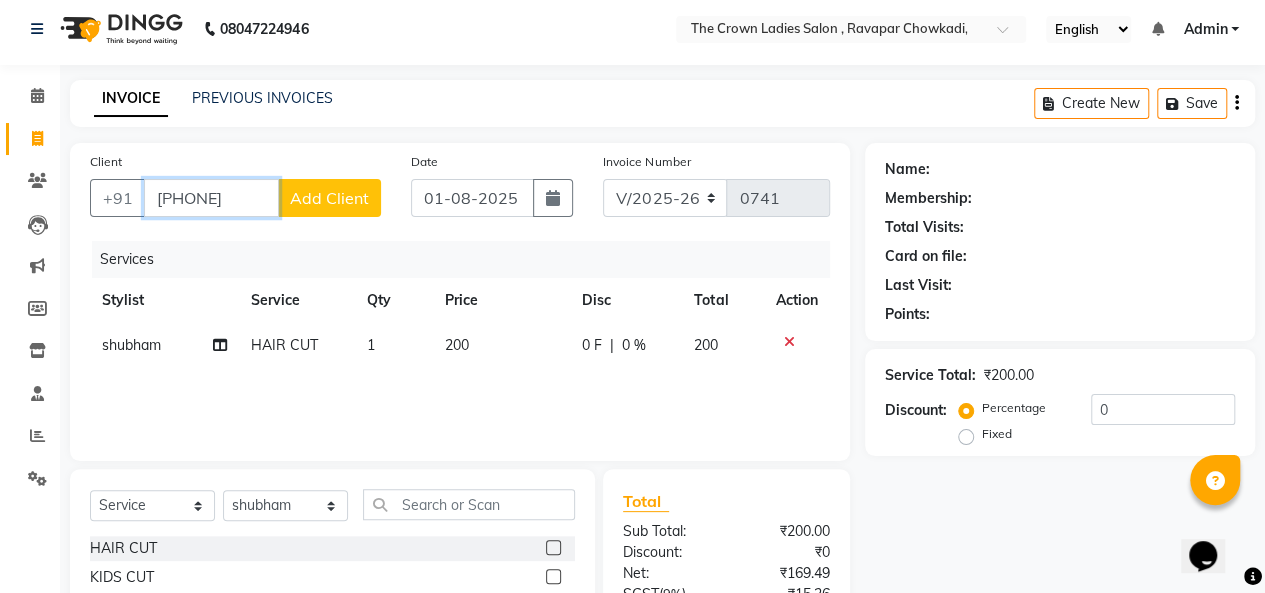 type on "[PHONE]" 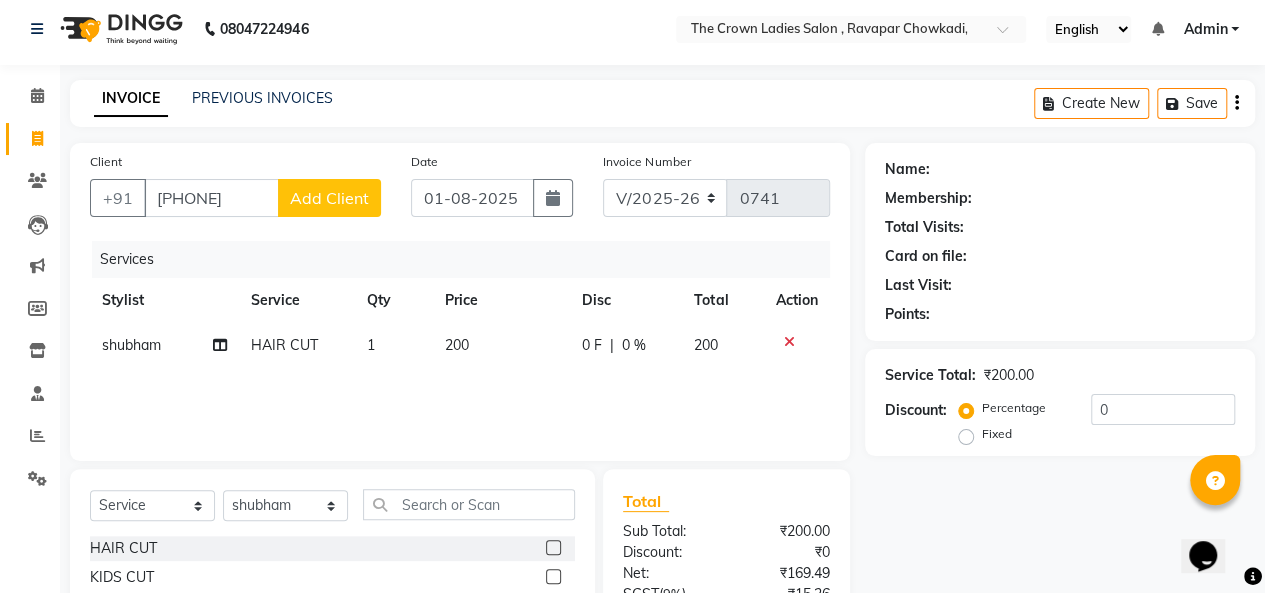 click on "Add Client" 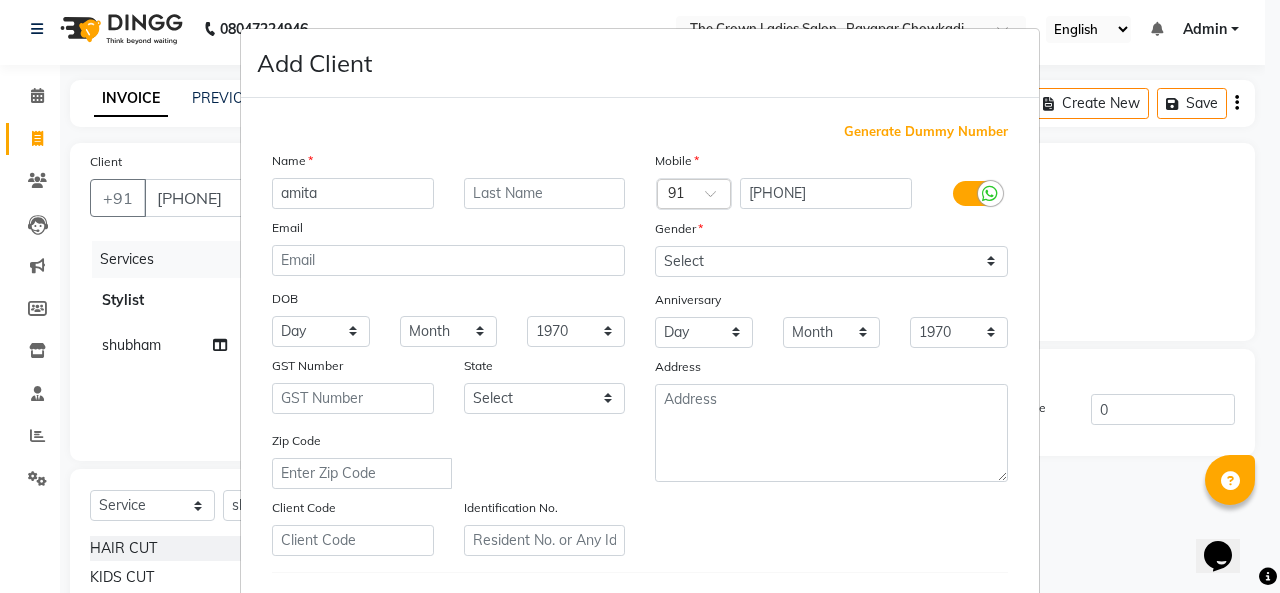type on "amita" 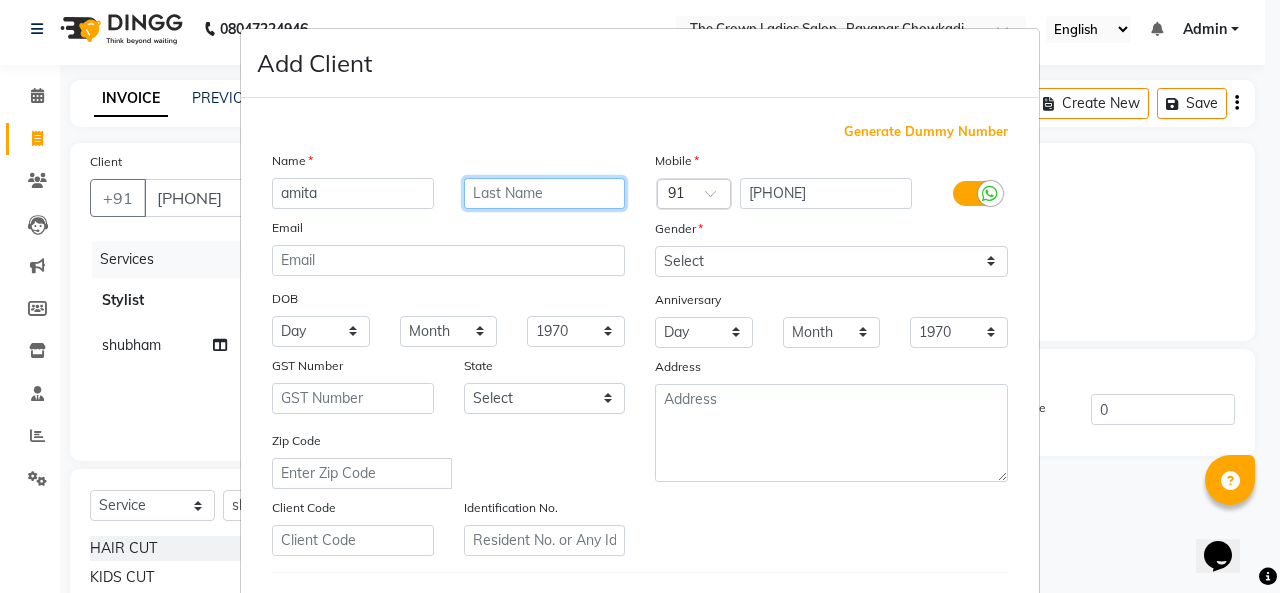 click at bounding box center [545, 193] 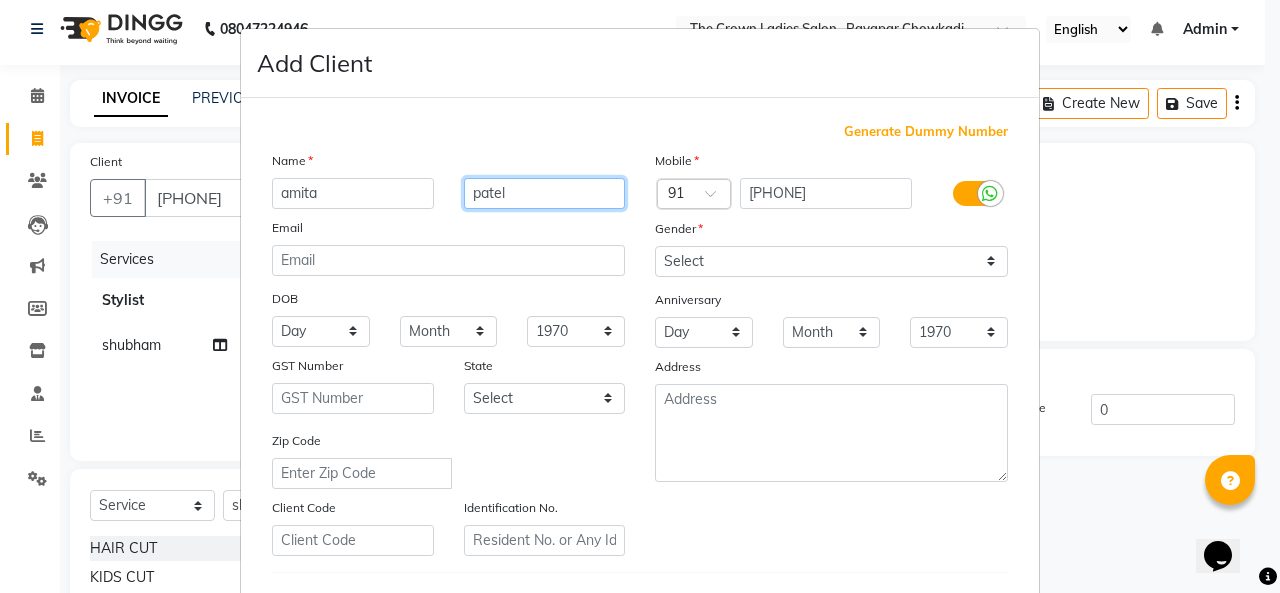 type on "patel" 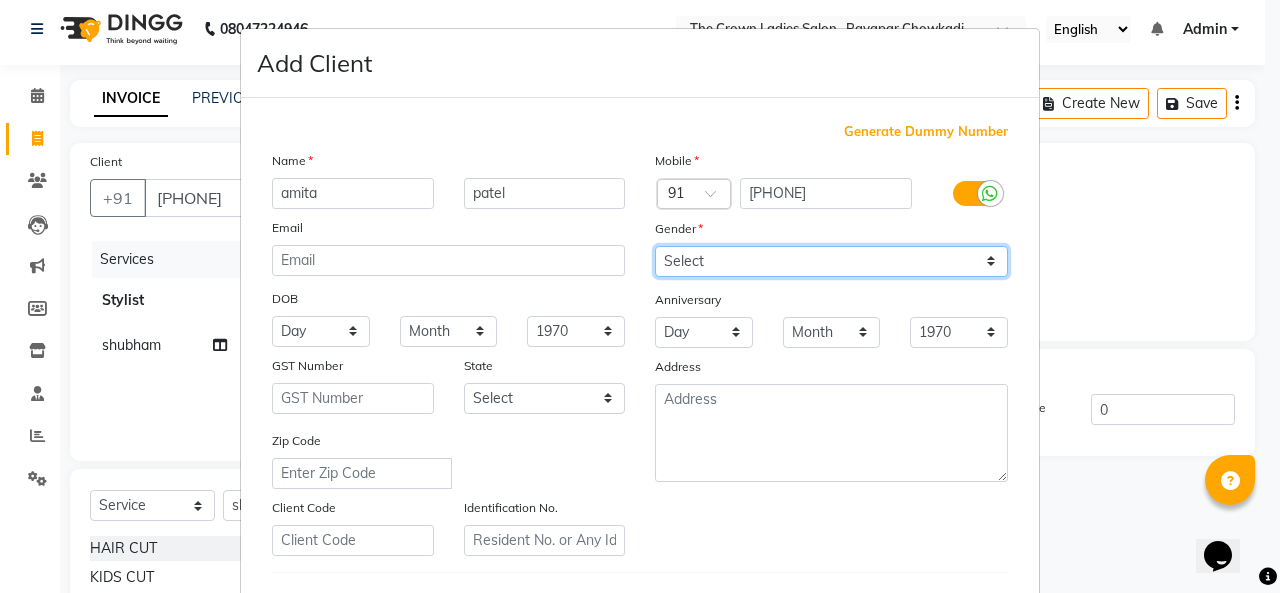 click on "Select Male Female Other Prefer Not To Say" at bounding box center [831, 261] 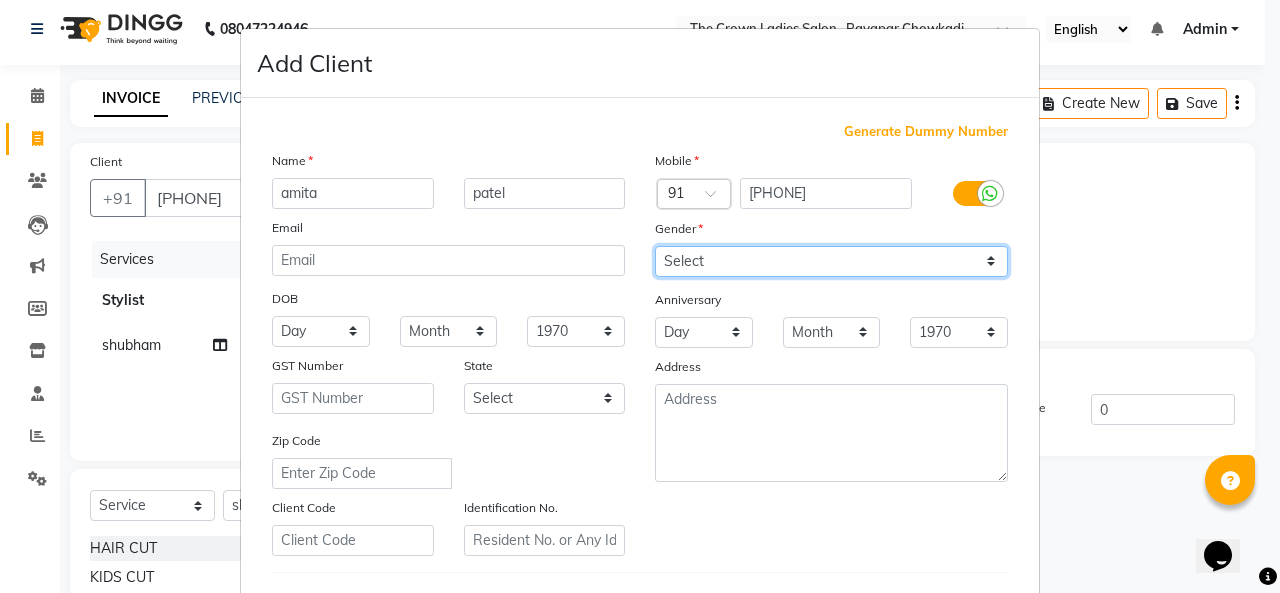 select on "female" 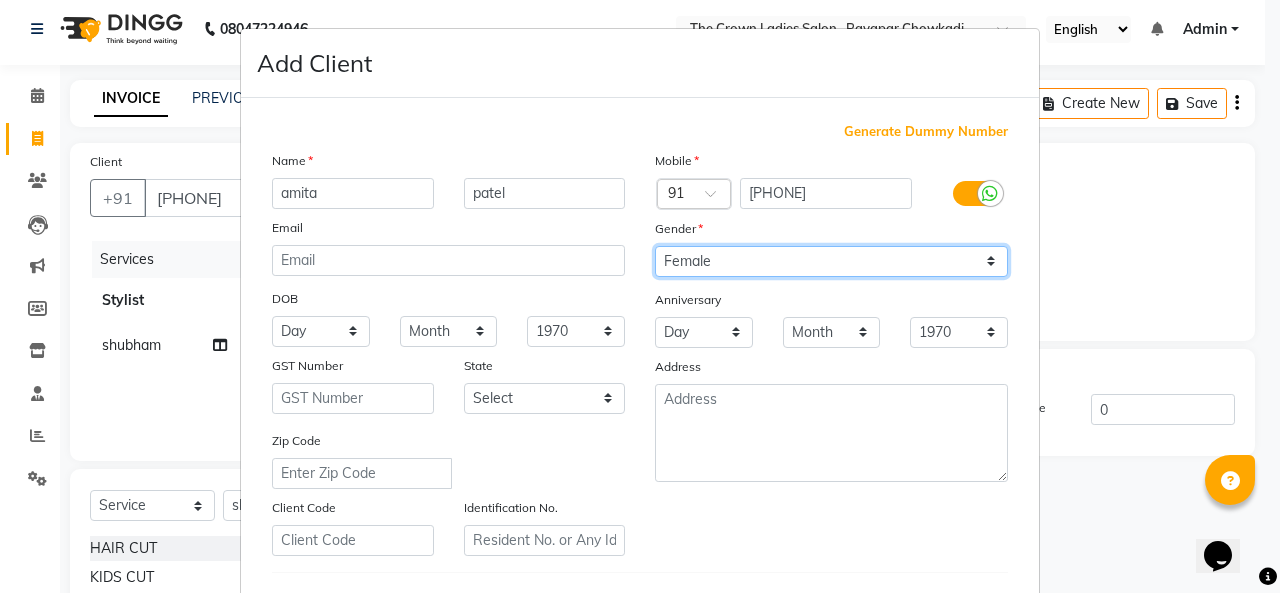 click on "Select Male Female Other Prefer Not To Say" at bounding box center [831, 261] 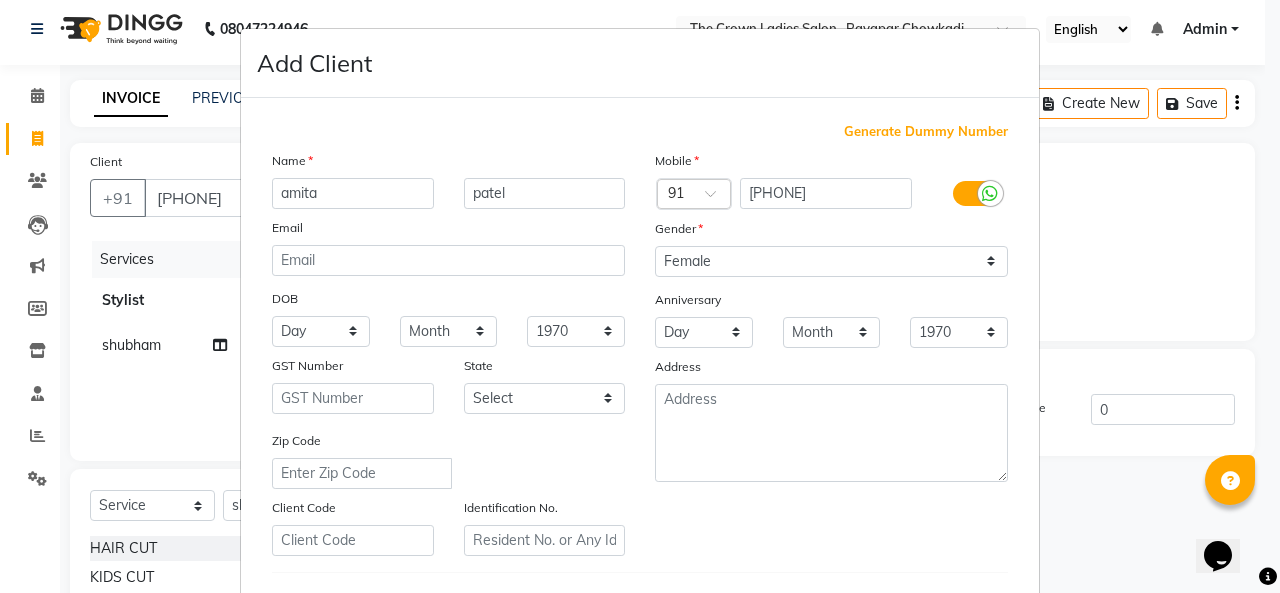 click on "Add Client Generate Dummy Number Name [FIRST] [LAST] Email DOB Day 01 02 03 04 05 06 07 08 09 10 11 12 13 14 15 16 17 18 19 20 21 22 23 24 25 26 27 28 29 30 31 Month January February March April May June July August September October November December 1940 1941 1942 1943 1944 1945 1946 1947 1948 1949 1950 1951 1952 1953 1954 1955 1956 1957 1958 1959 1960 1961 1962 1963 1964 1965 1966 1967 1968 1969 1970 1971 1972 1973 1974 1975 1976 1977 1978 1979 1980 1981 1982 1983 1984 1985 1986 1987 1988 1989 1990 1991 1992 1993 1994 1995 1996 1997 1998 1999 2000 2001 2002 2003 2004 2005 2006 2007 2008 2009 2010 2011 2012 2013 2014 2015 2016 2017 2018 2019 2020 2021 2022 2023 2024 GST Number State Select Andaman and Nicobar Islands Andhra Pradesh Arunachal Pradesh Assam Bihar Chandigarh Chhattisgarh Dadra and Nagar Haveli Daman and Diu Delhi Goa Gujarat Haryana Himachal Pradesh Jammu and Kashmir Jharkhand Karnataka Kerala Lakshadweep Madhya Pradesh Maharashtra Manipur Meghalaya Mizoram Nagaland Odisha Pondicherry Punjab ×" at bounding box center [640, 296] 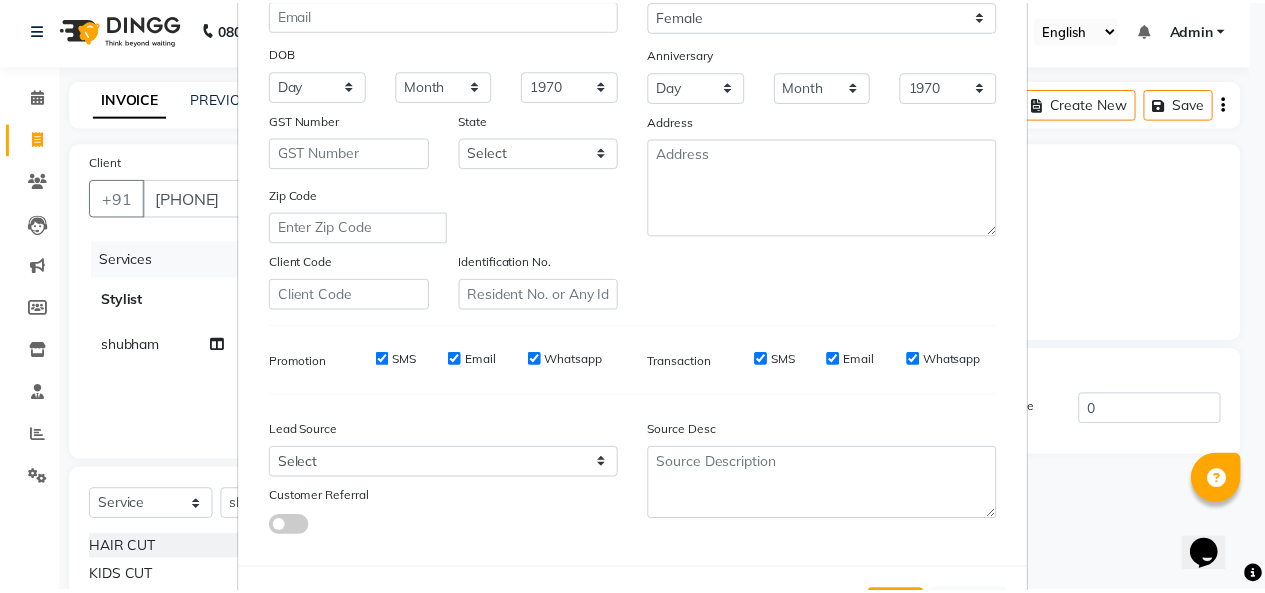 scroll, scrollTop: 326, scrollLeft: 0, axis: vertical 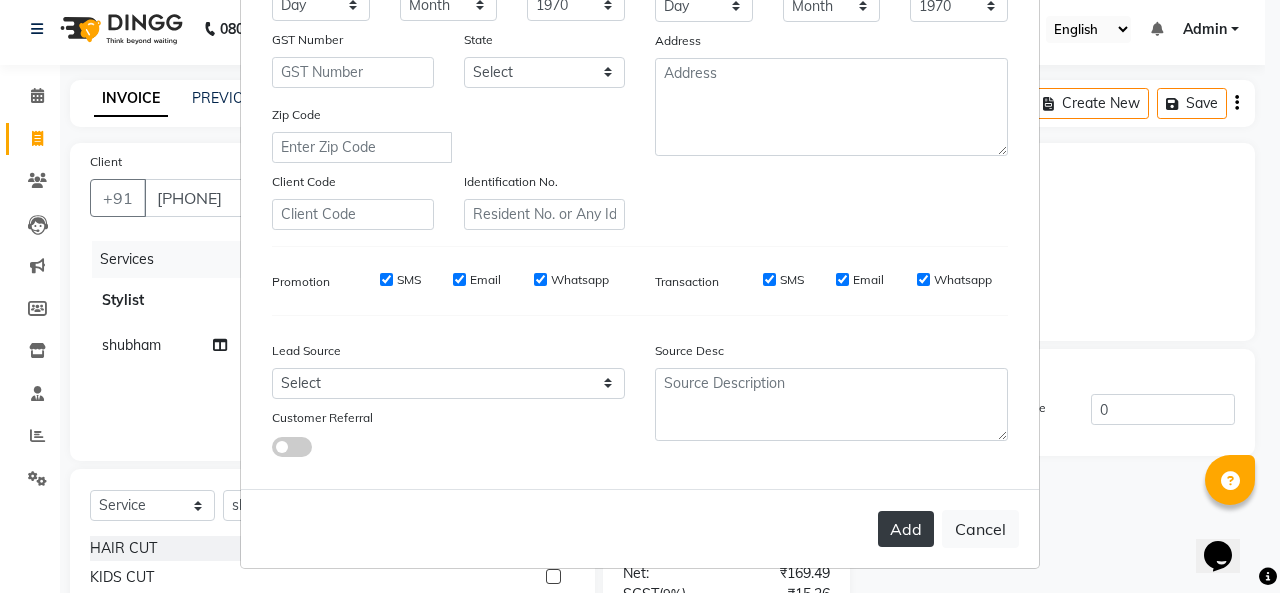 click on "Add" at bounding box center (906, 529) 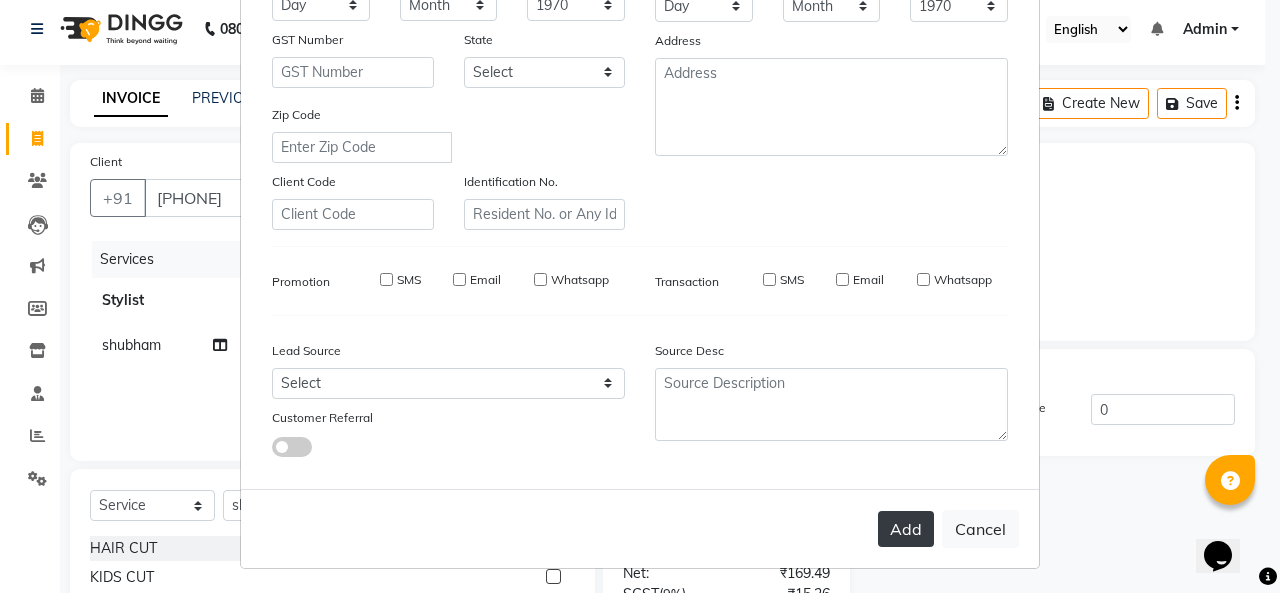 type 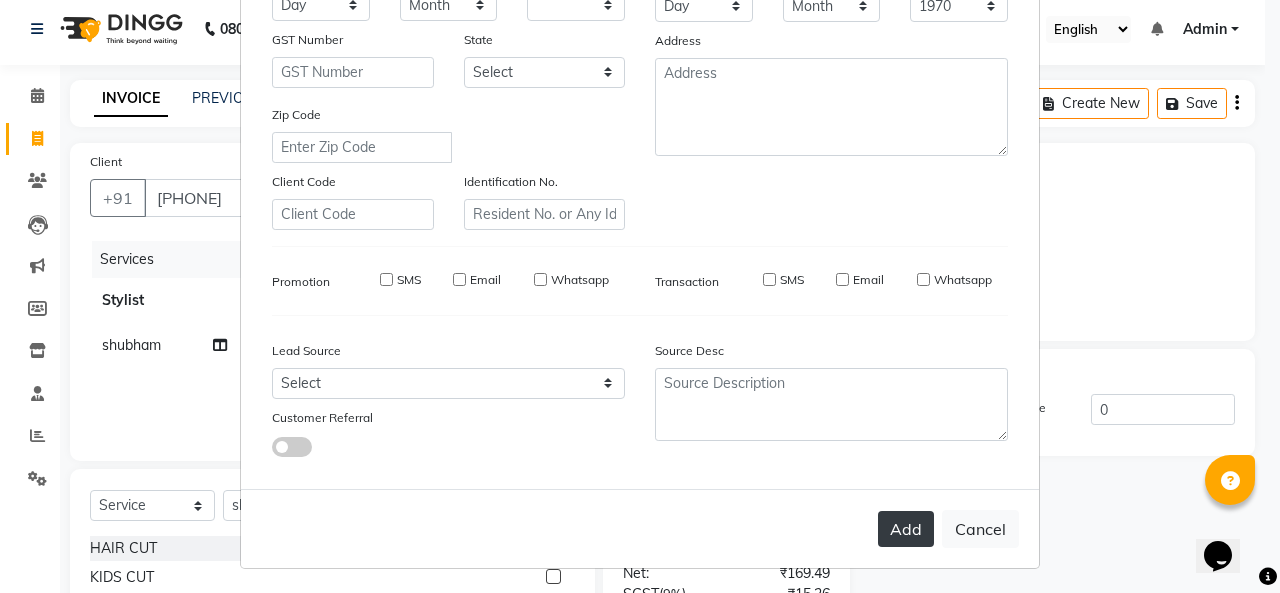 select 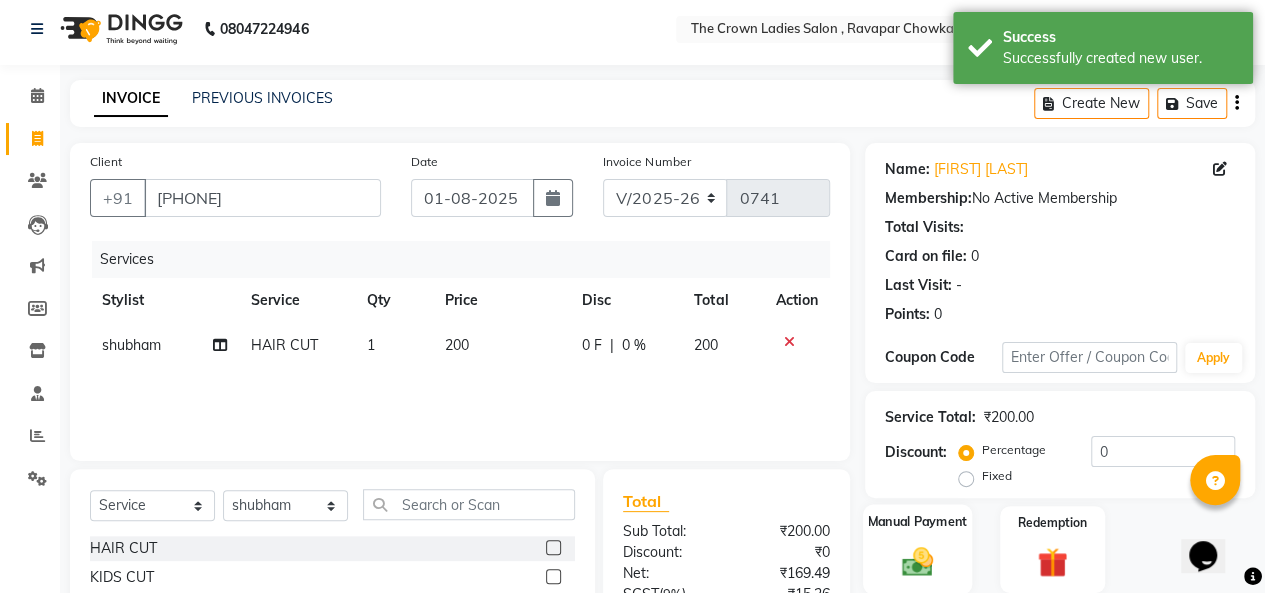 click on "Manual Payment" 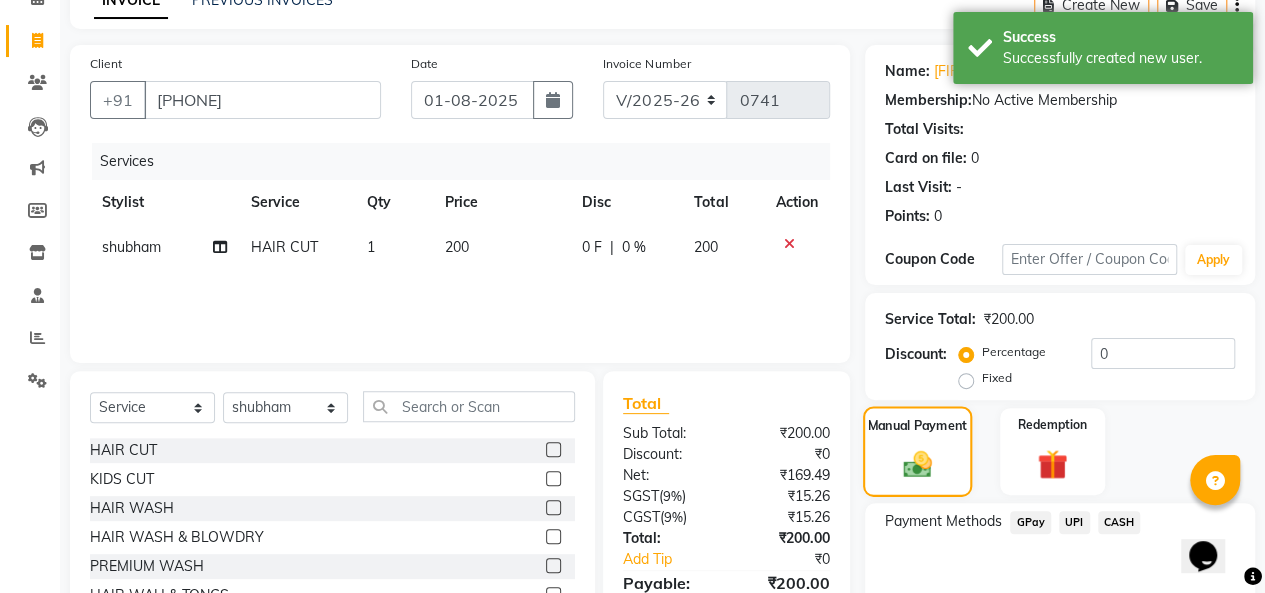 scroll, scrollTop: 207, scrollLeft: 0, axis: vertical 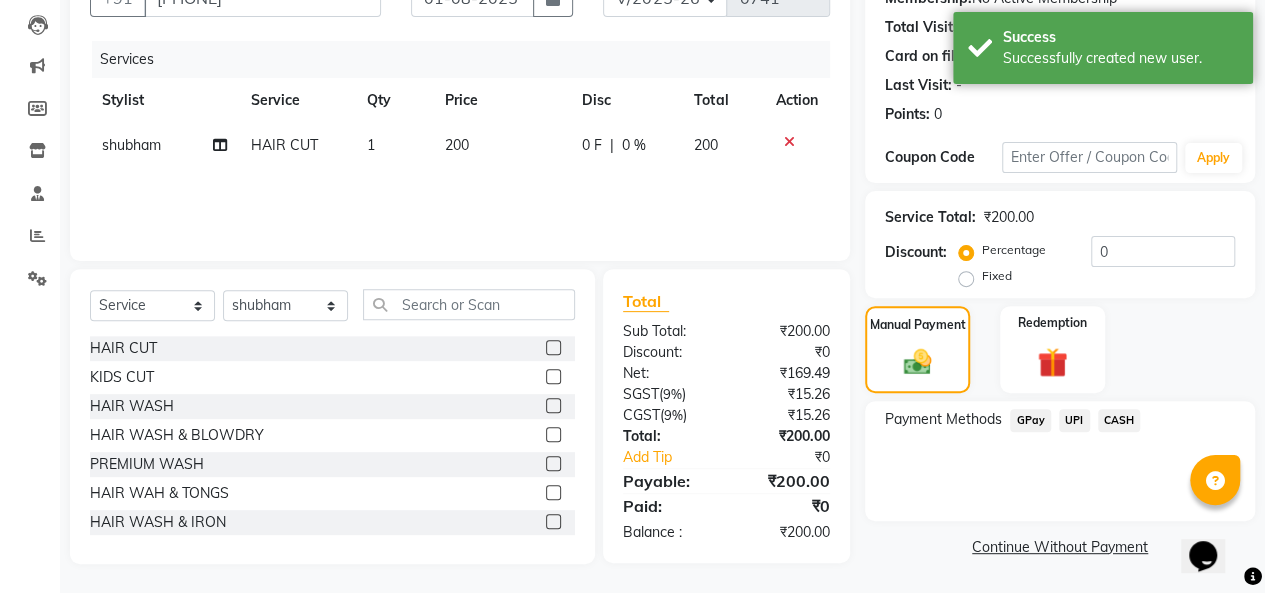click on "CASH" 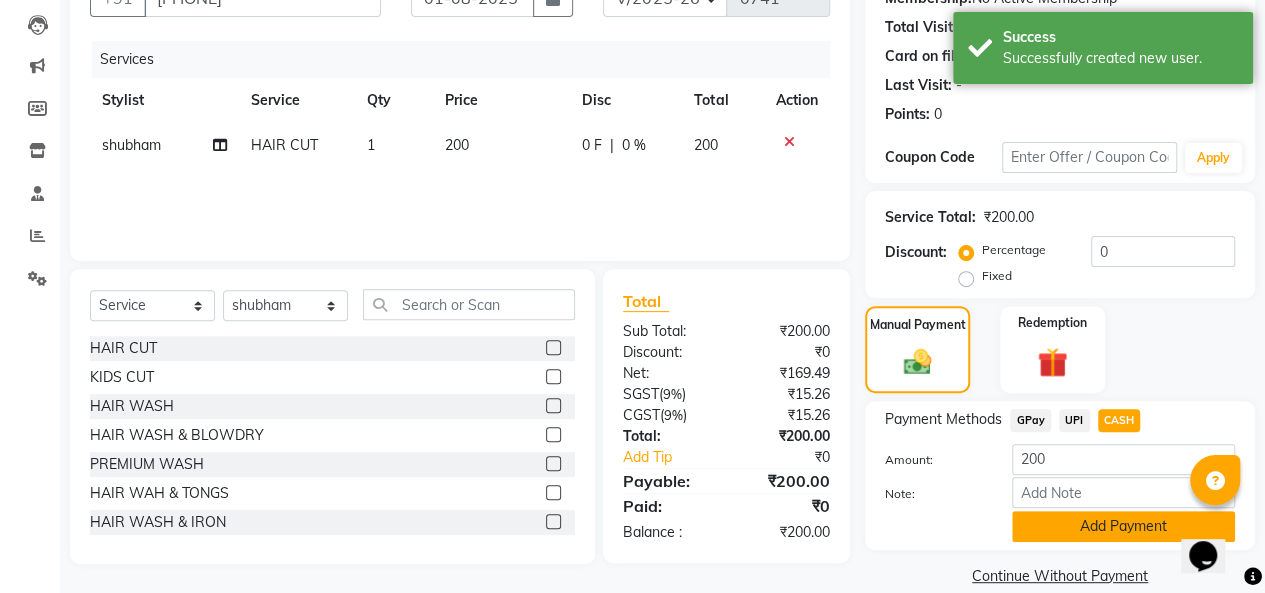 click on "Add Payment" 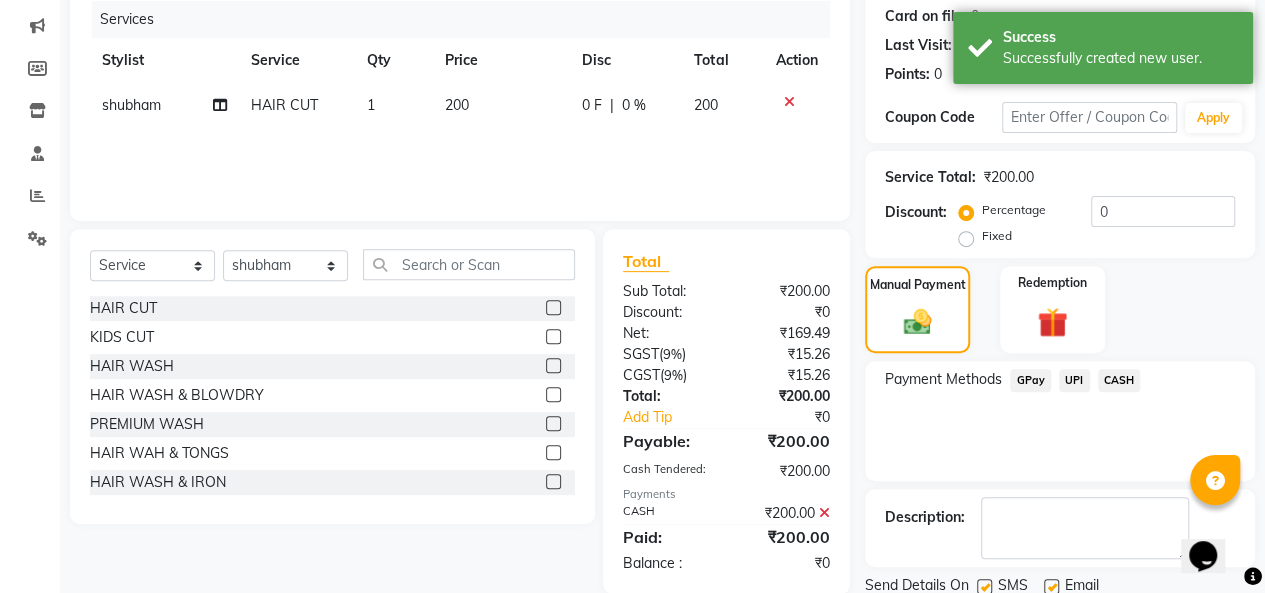 scroll, scrollTop: 316, scrollLeft: 0, axis: vertical 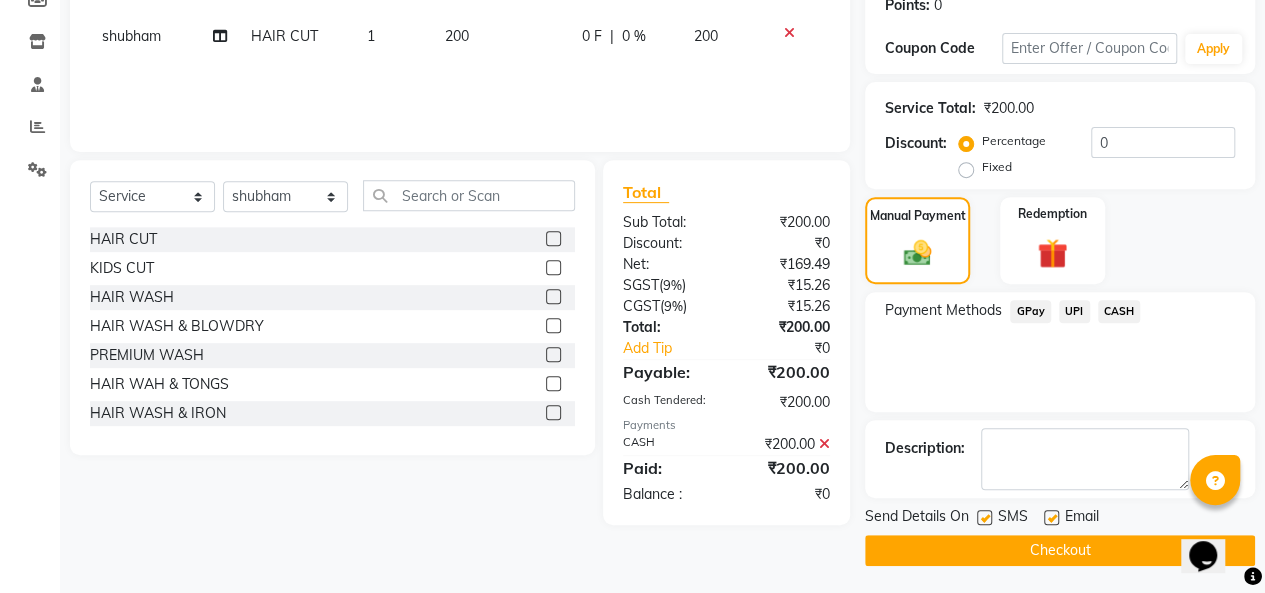 click 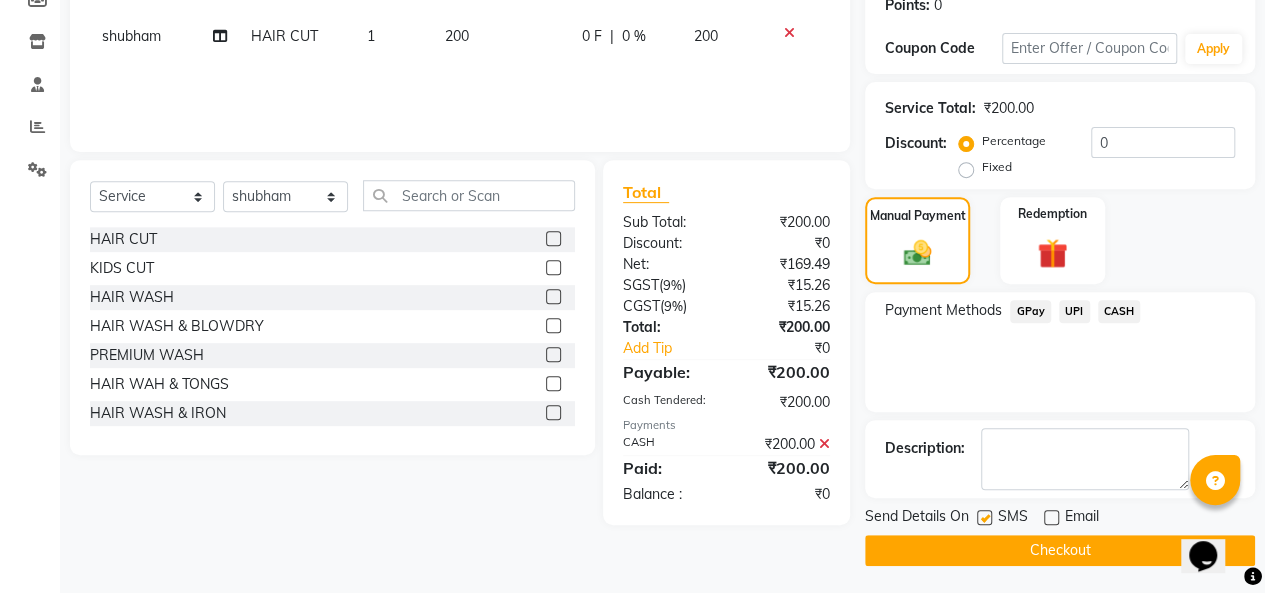 click on "Checkout" 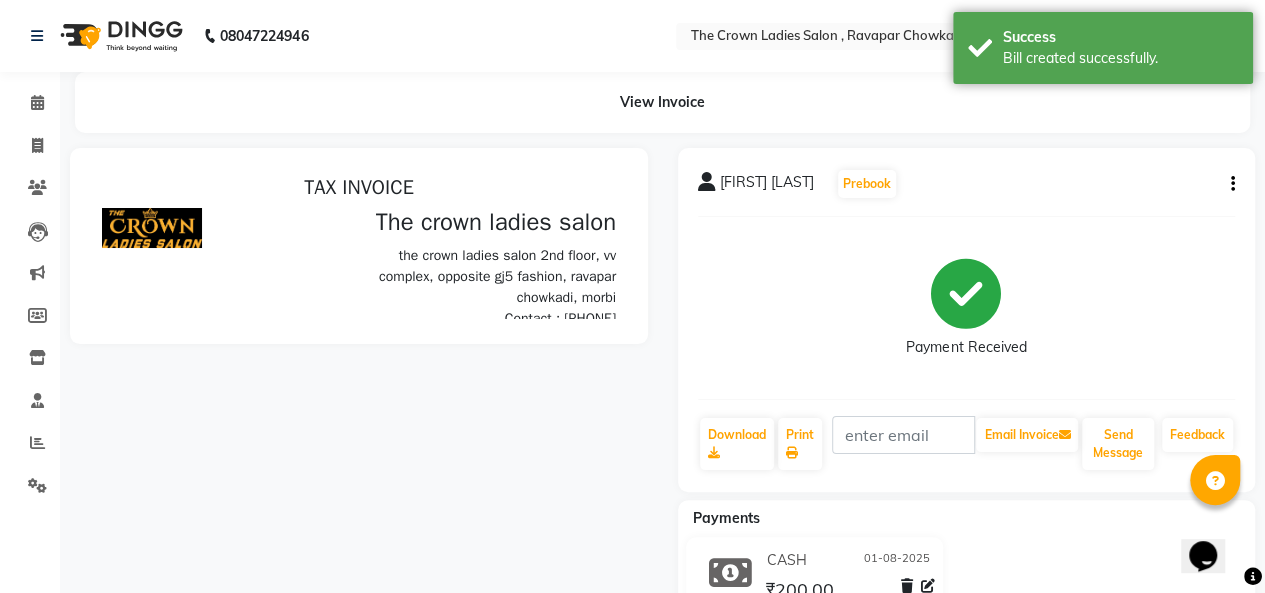 scroll, scrollTop: 0, scrollLeft: 0, axis: both 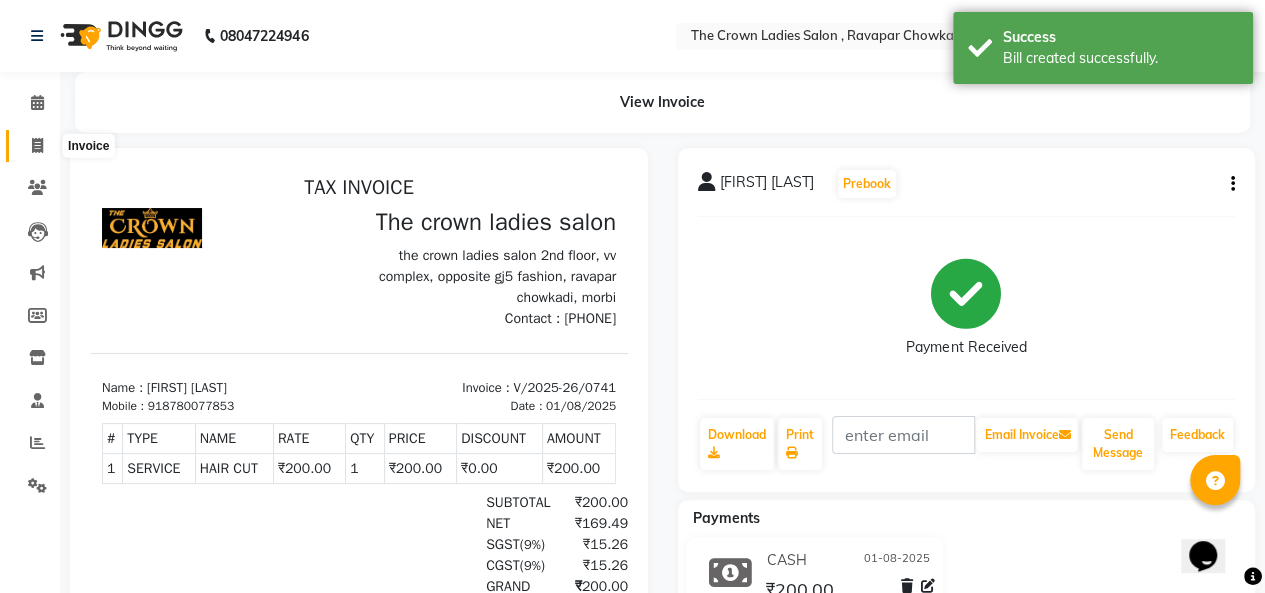 click 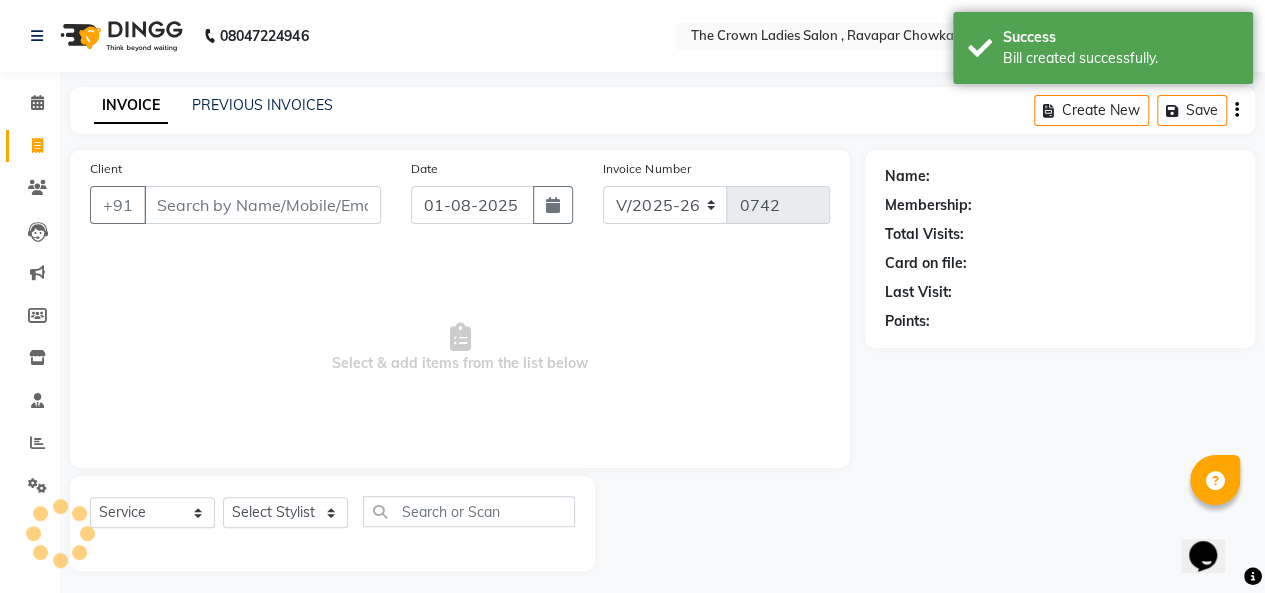 scroll, scrollTop: 7, scrollLeft: 0, axis: vertical 